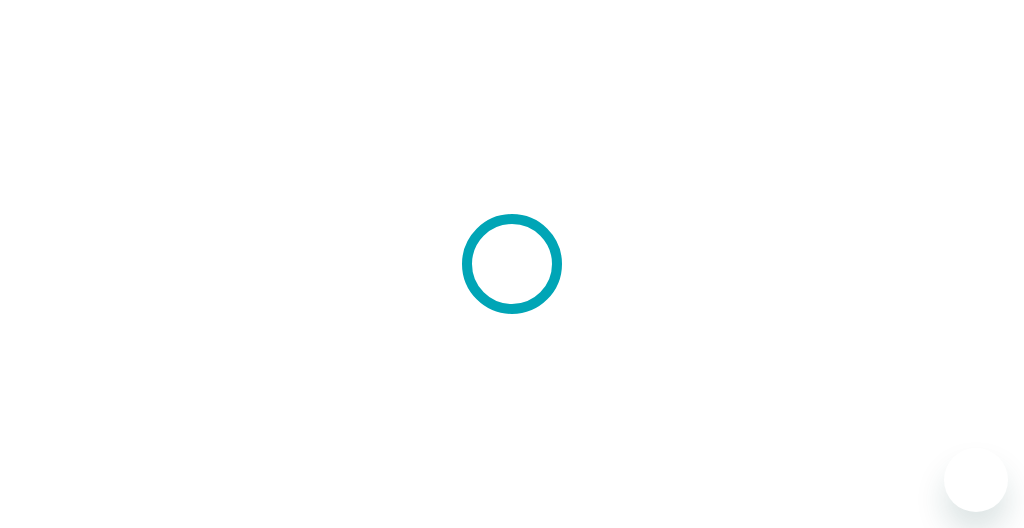 scroll, scrollTop: 0, scrollLeft: 0, axis: both 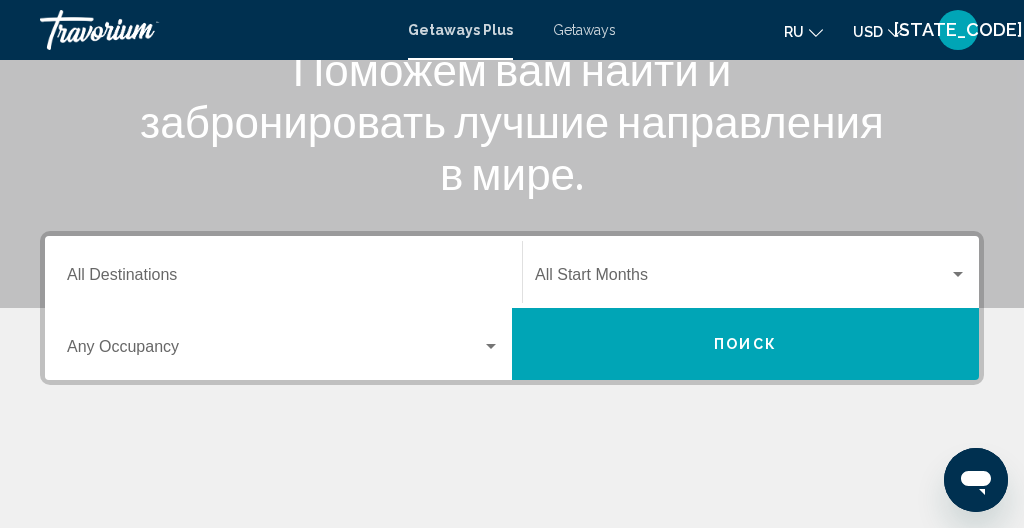 click on "Destination All Destinations" at bounding box center [283, 279] 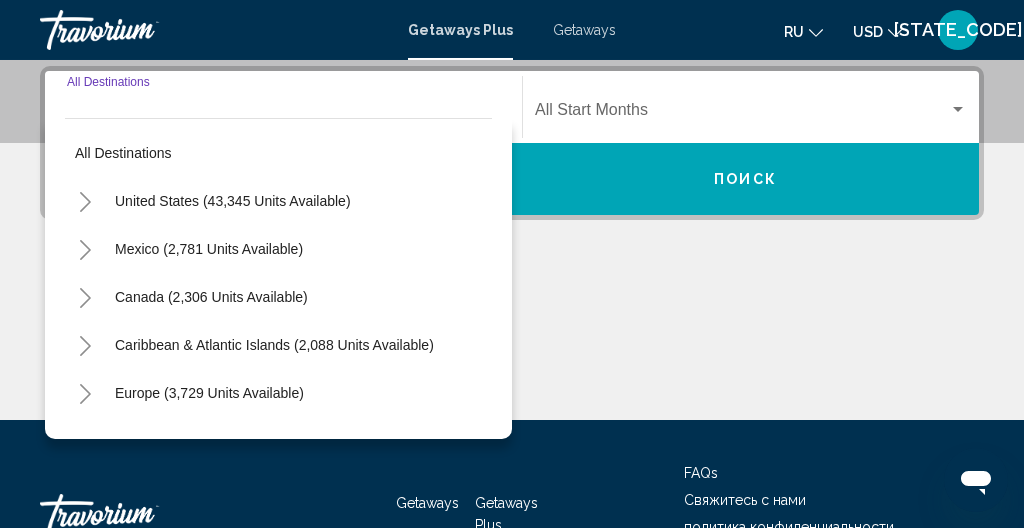 scroll, scrollTop: 458, scrollLeft: 0, axis: vertical 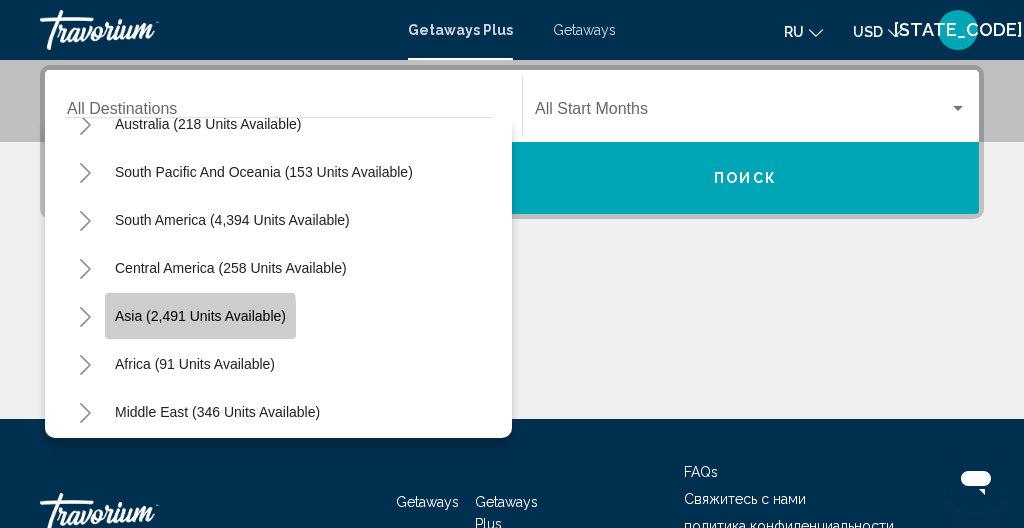 click on "Asia (2,491 units available)" 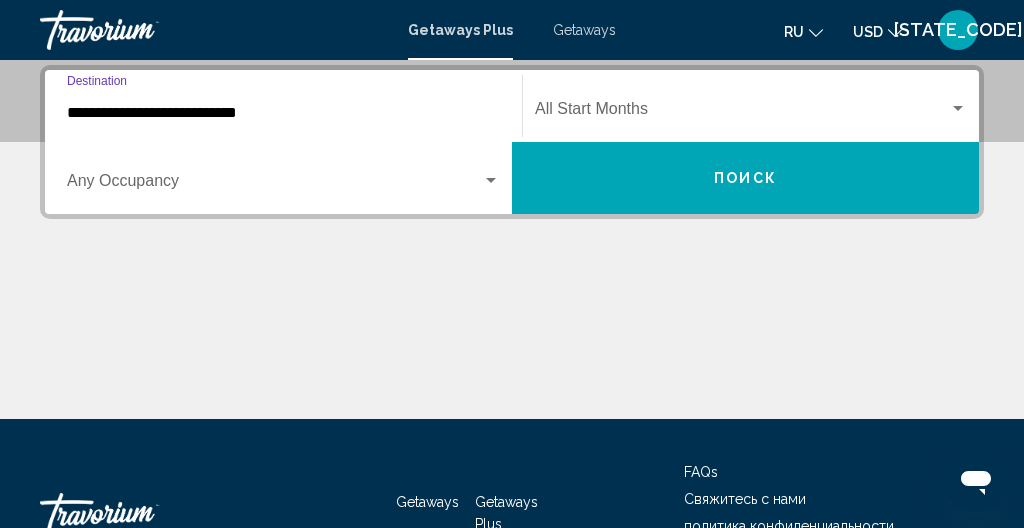 click on "**********" at bounding box center (283, 113) 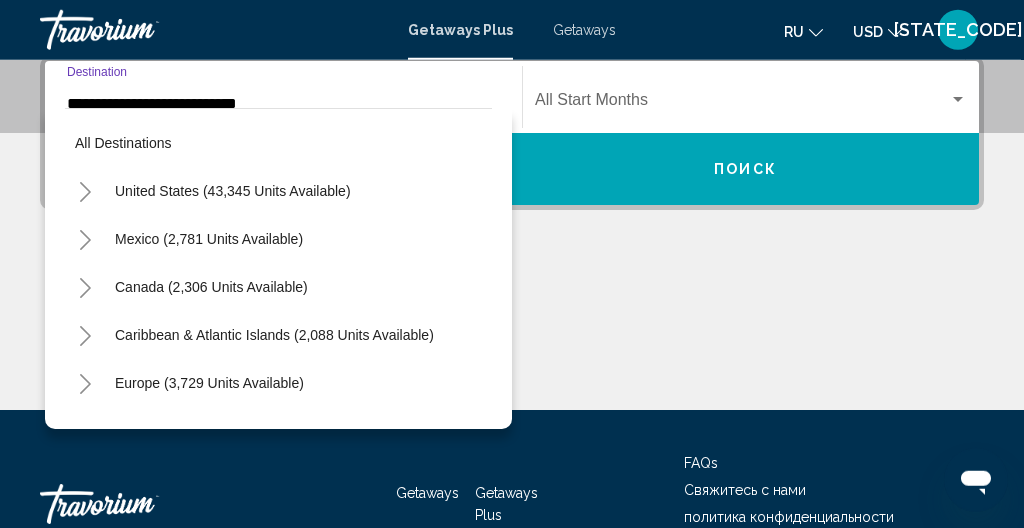 scroll, scrollTop: 359, scrollLeft: 0, axis: vertical 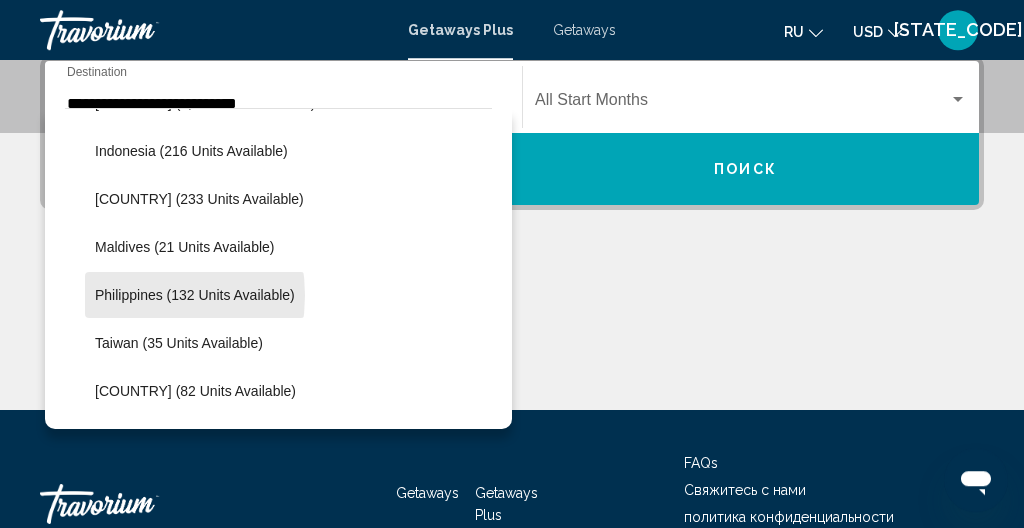 click on "Philippines (132 units available)" 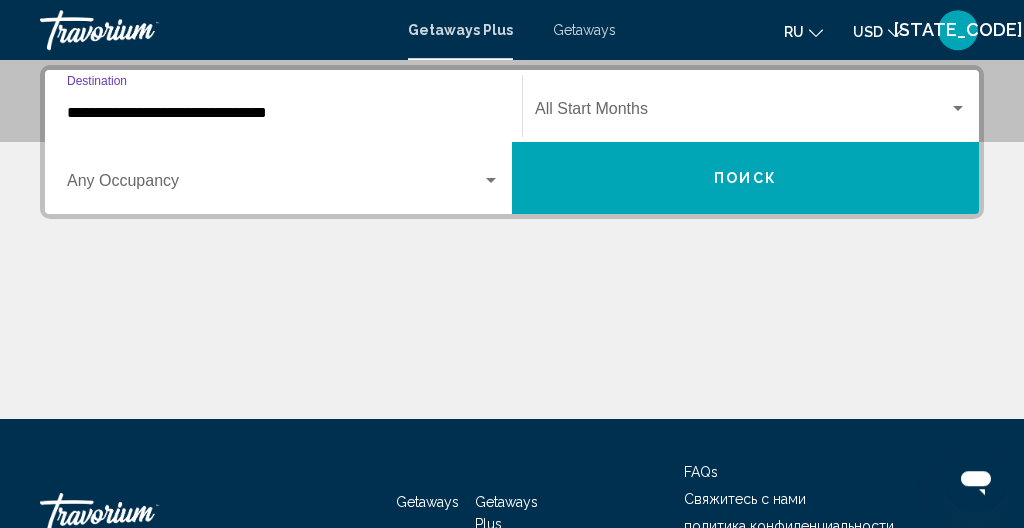 scroll, scrollTop: 458, scrollLeft: 0, axis: vertical 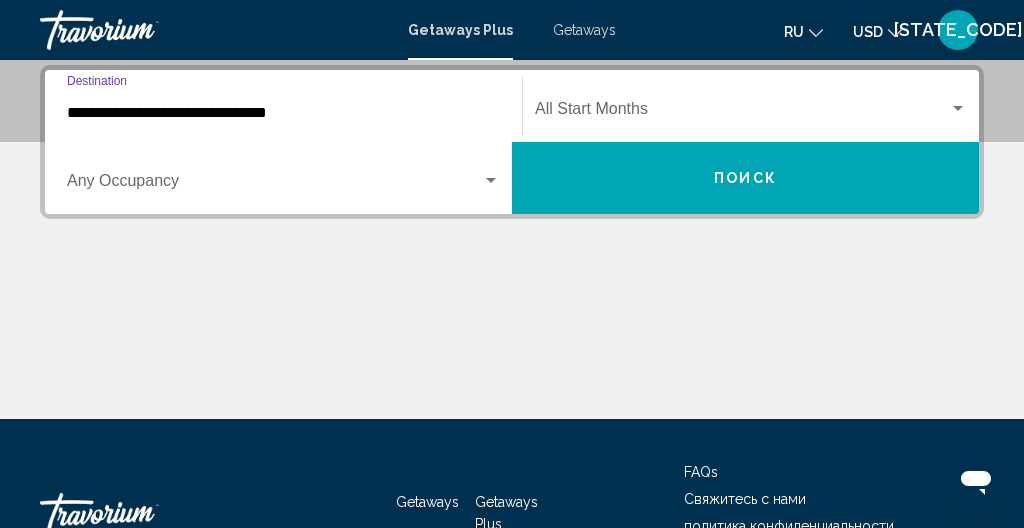 click on "Поиск" at bounding box center [745, 178] 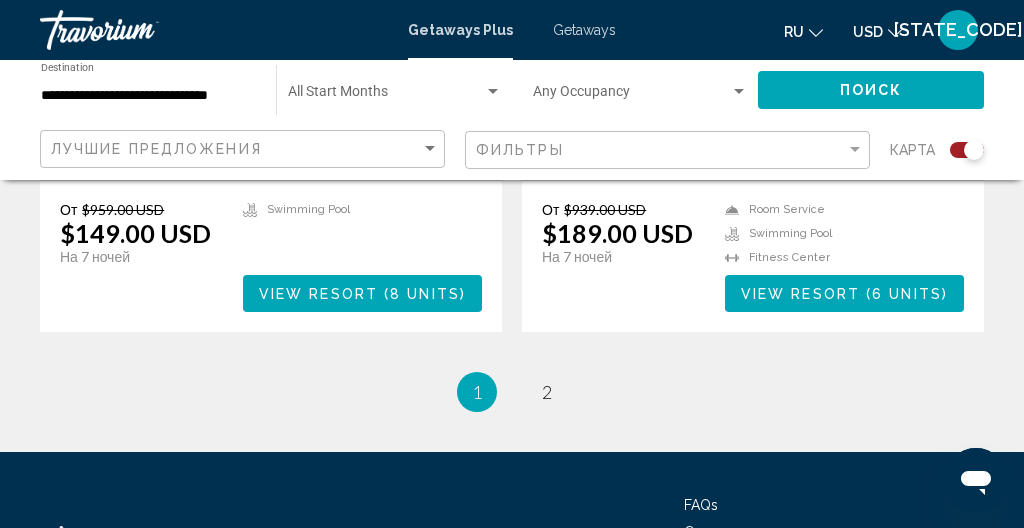 scroll, scrollTop: 4498, scrollLeft: 0, axis: vertical 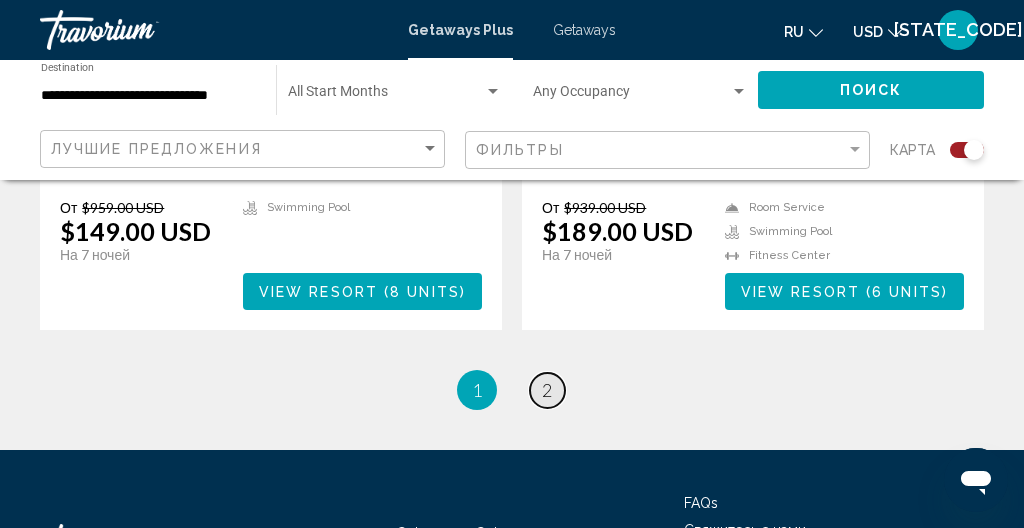 click on "2" at bounding box center [547, 390] 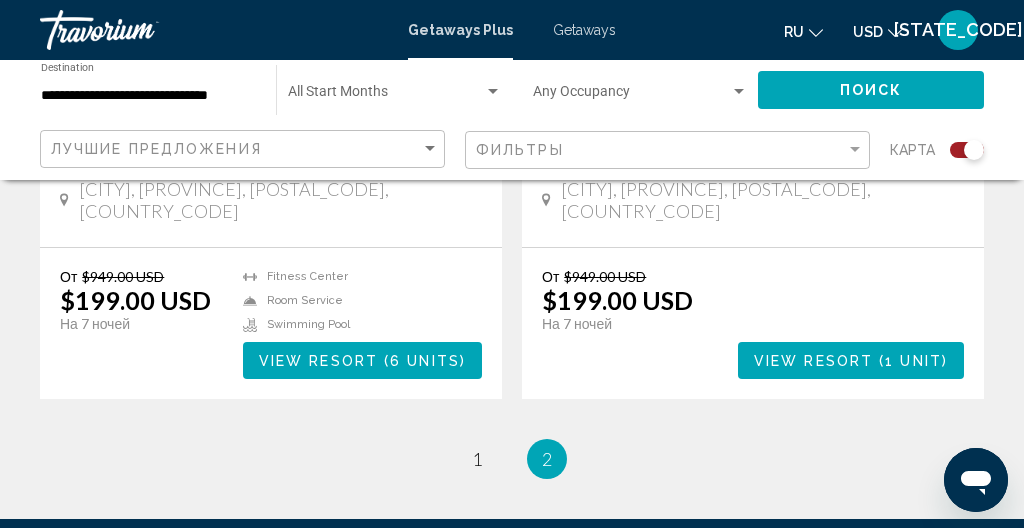 scroll, scrollTop: 1152, scrollLeft: 0, axis: vertical 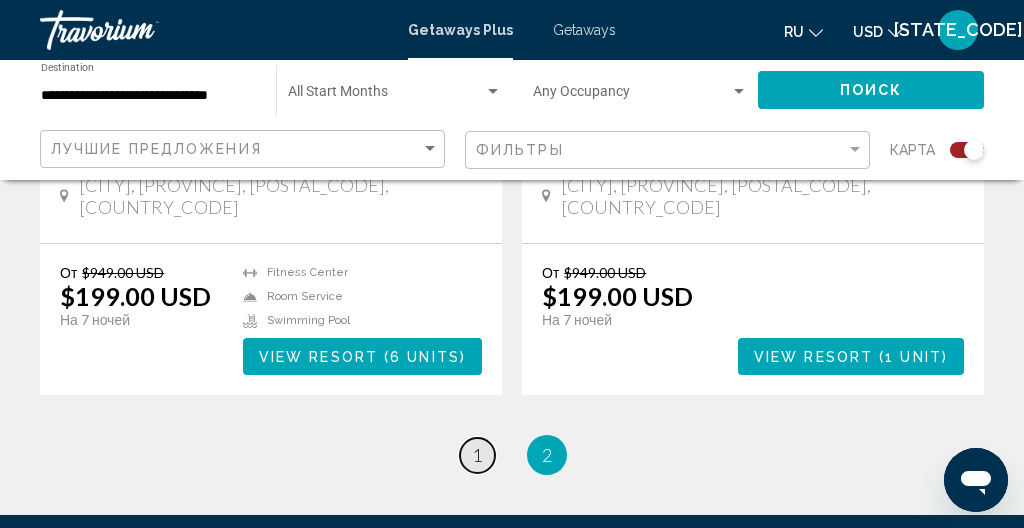 click on "page  1" at bounding box center [477, 455] 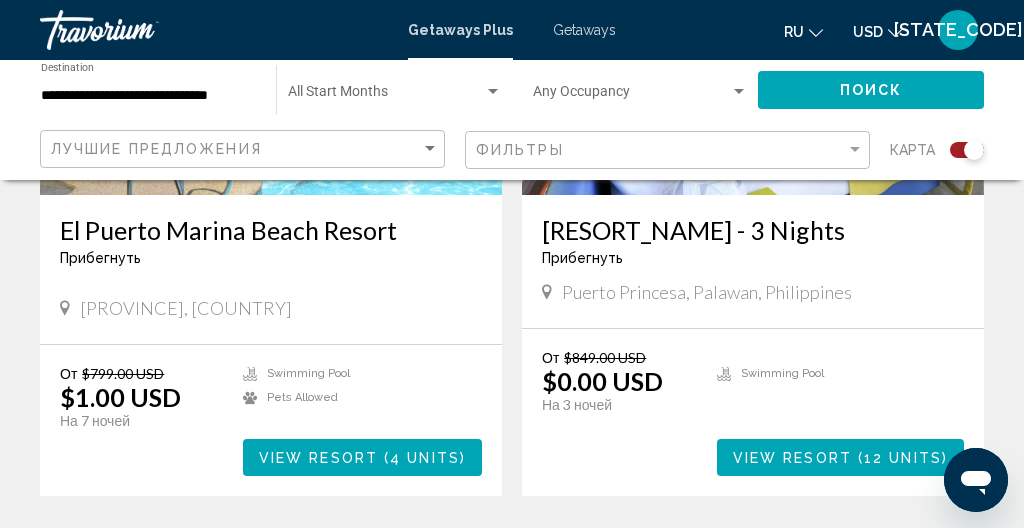 scroll, scrollTop: 2330, scrollLeft: 0, axis: vertical 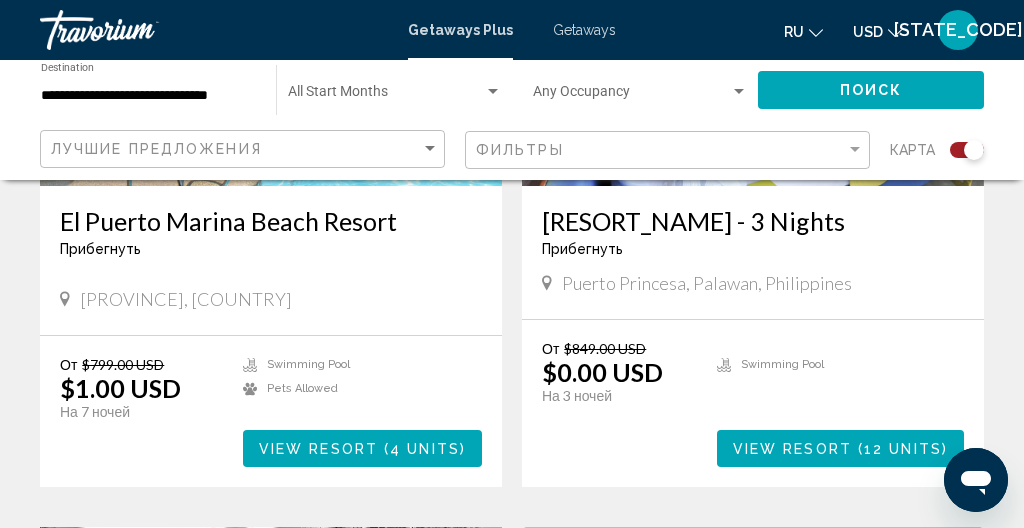 click on "4 units" at bounding box center (425, 449) 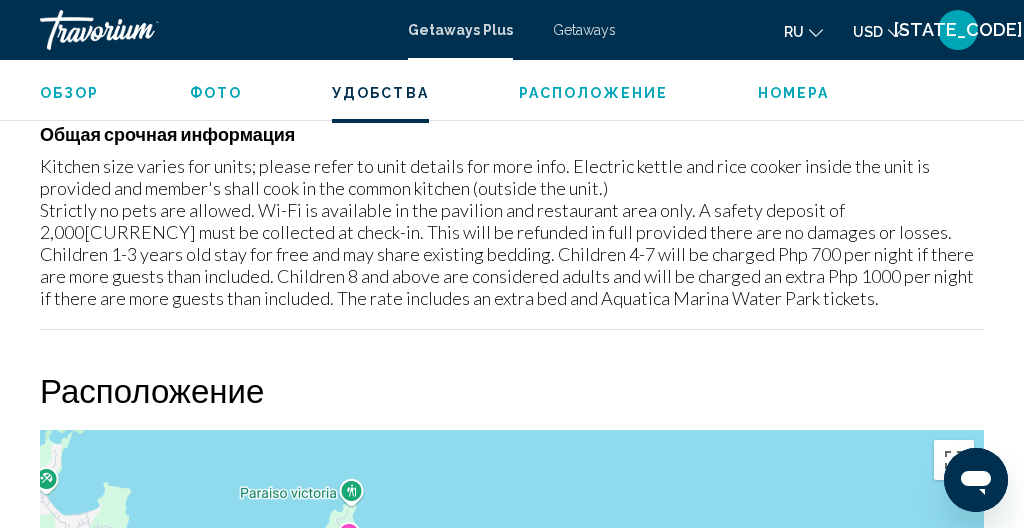 scroll, scrollTop: 2555, scrollLeft: 0, axis: vertical 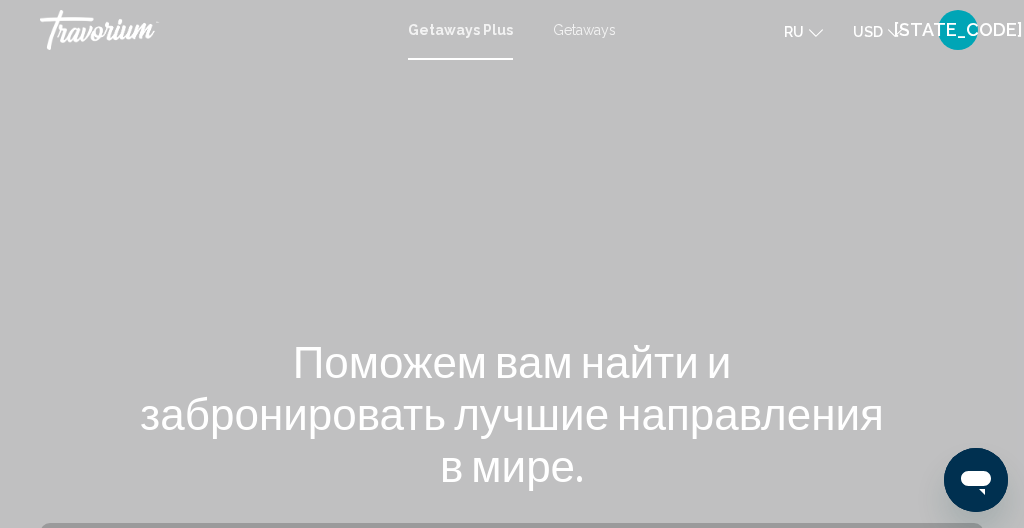 click on "Getaways" at bounding box center [584, 30] 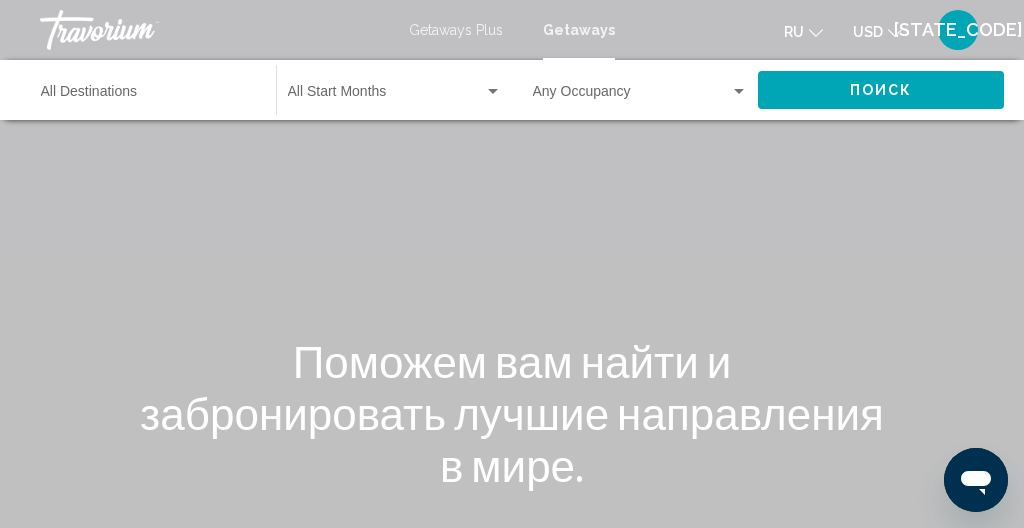 click on "Destination All Destinations" at bounding box center [148, 96] 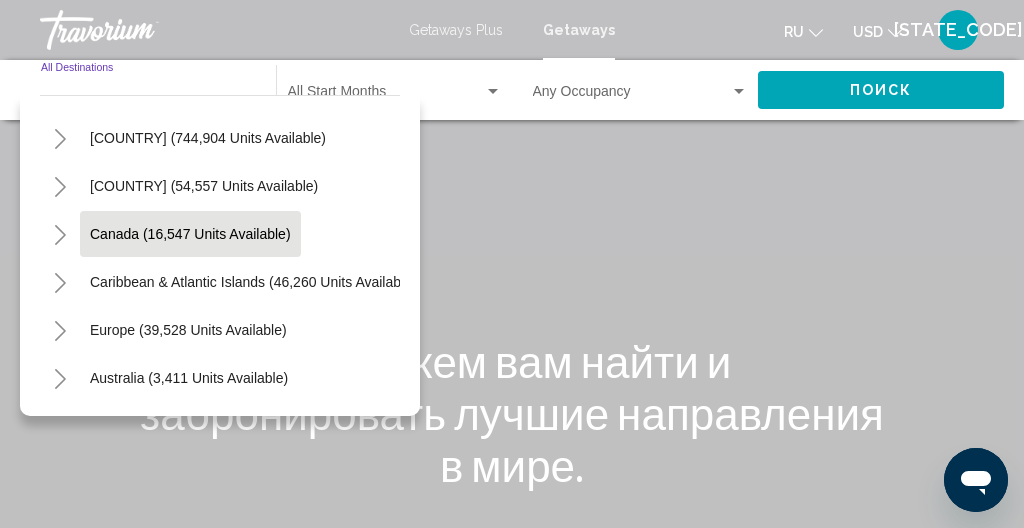 scroll, scrollTop: 42, scrollLeft: 1, axis: both 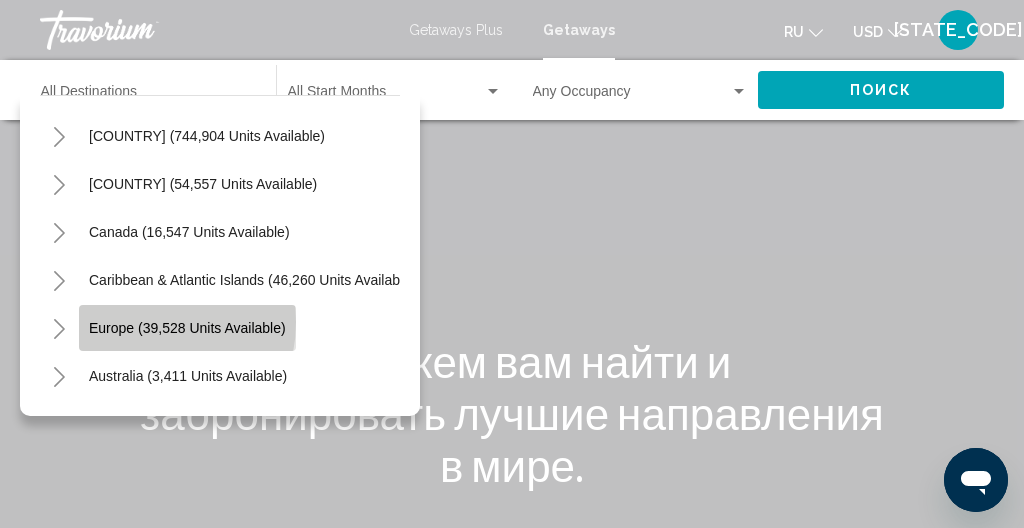 click on "Europe (39,528 units available)" 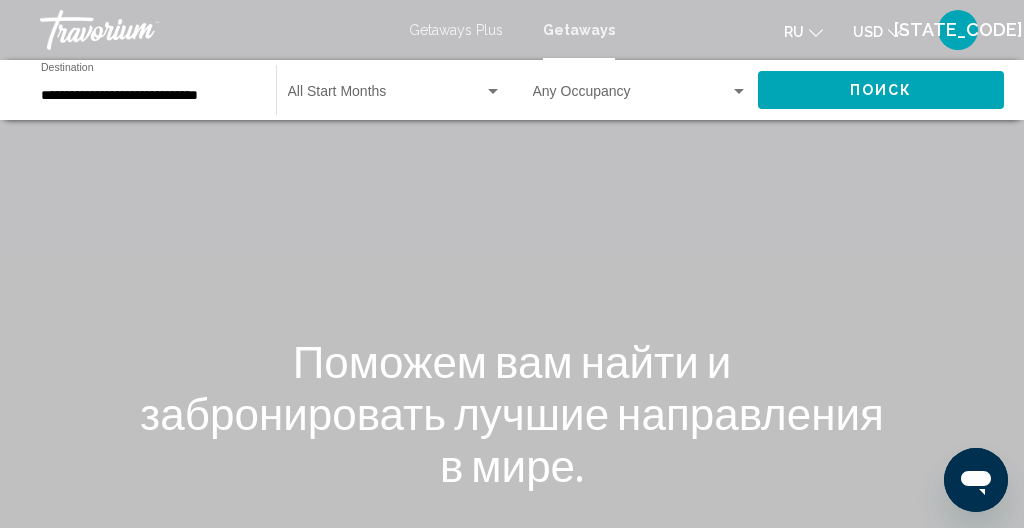 click on "Start Month All Start Months" 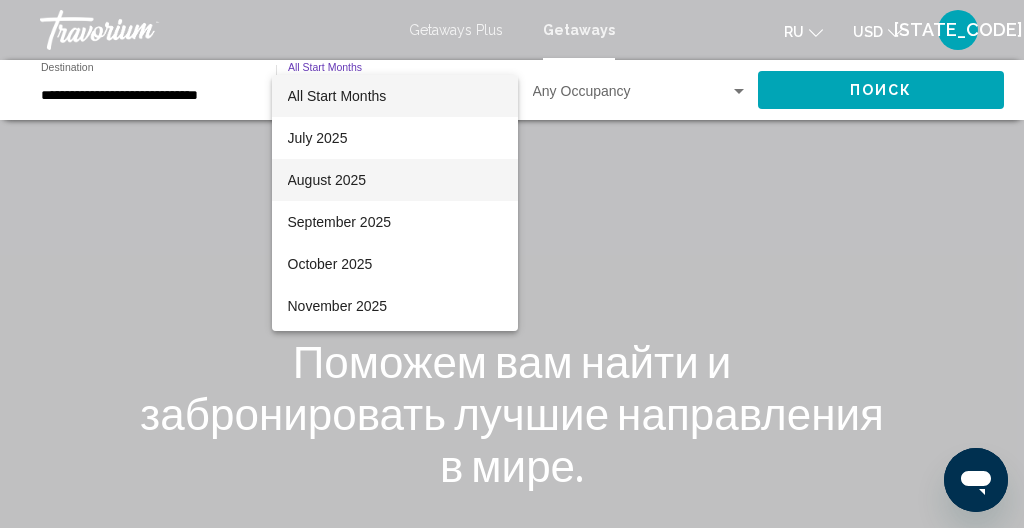 click on "August 2025" at bounding box center (395, 180) 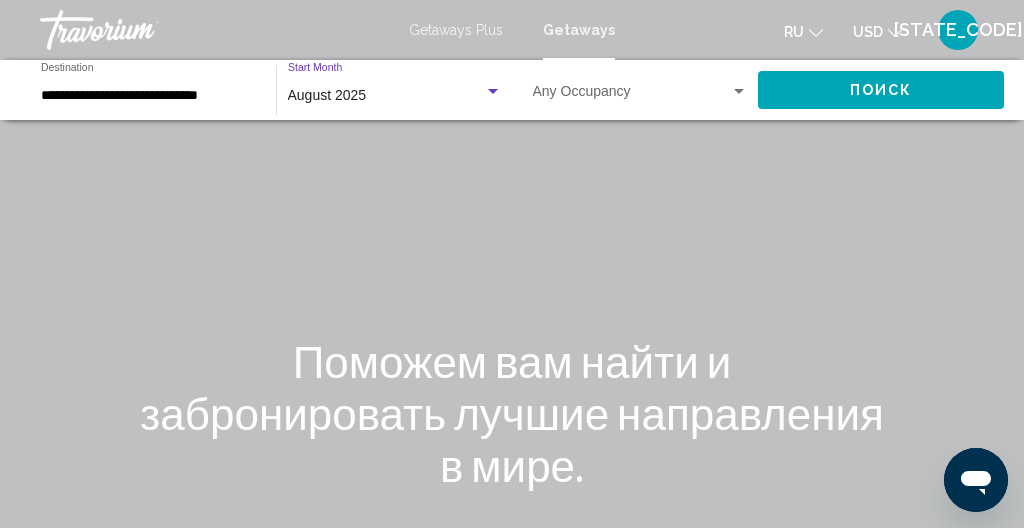 click on "Поиск" at bounding box center (881, 89) 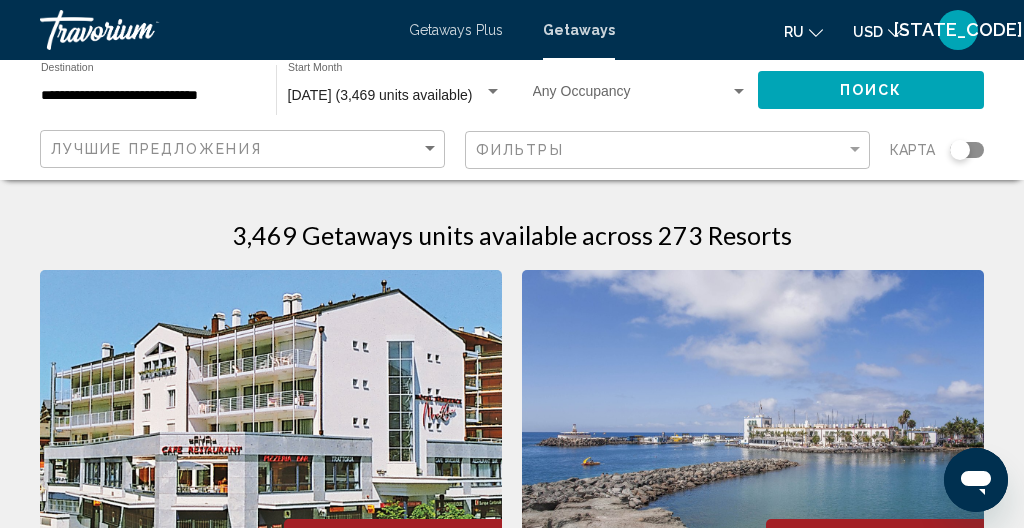 click 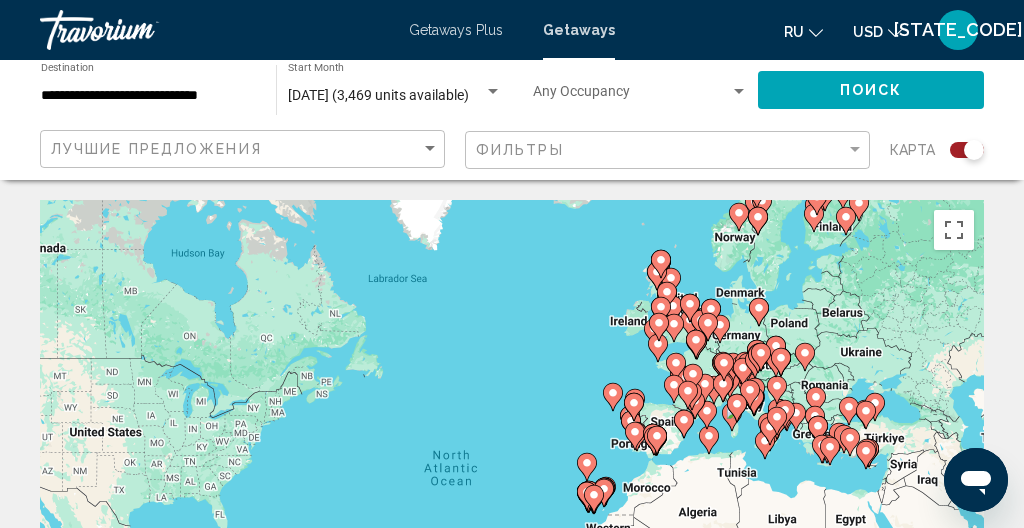 click on "To activate drag with keyboard, press Alt + Enter. Once in keyboard drag state, use the arrow keys to move the marker. To complete the drag, press the Enter key. To cancel, press Escape." at bounding box center [512, 500] 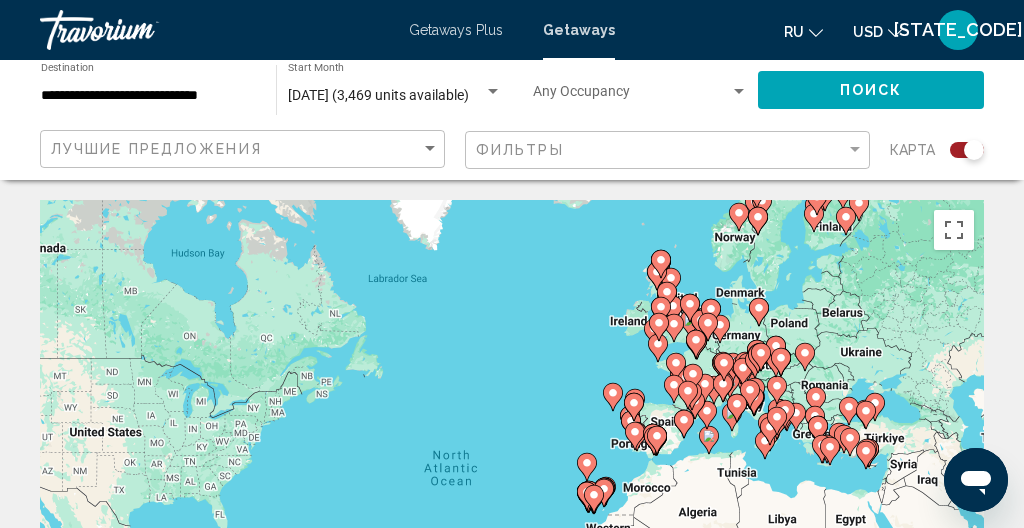 click at bounding box center [869, 453] 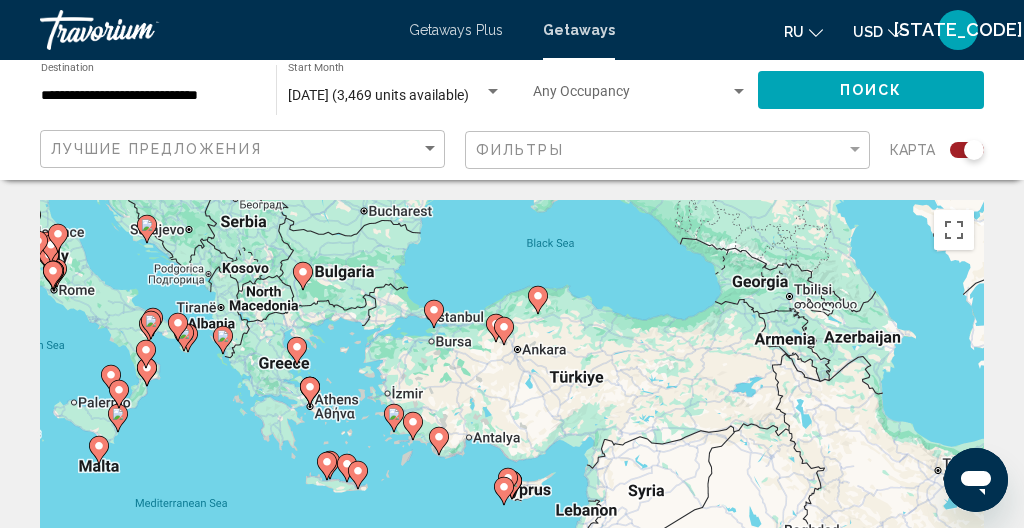 click 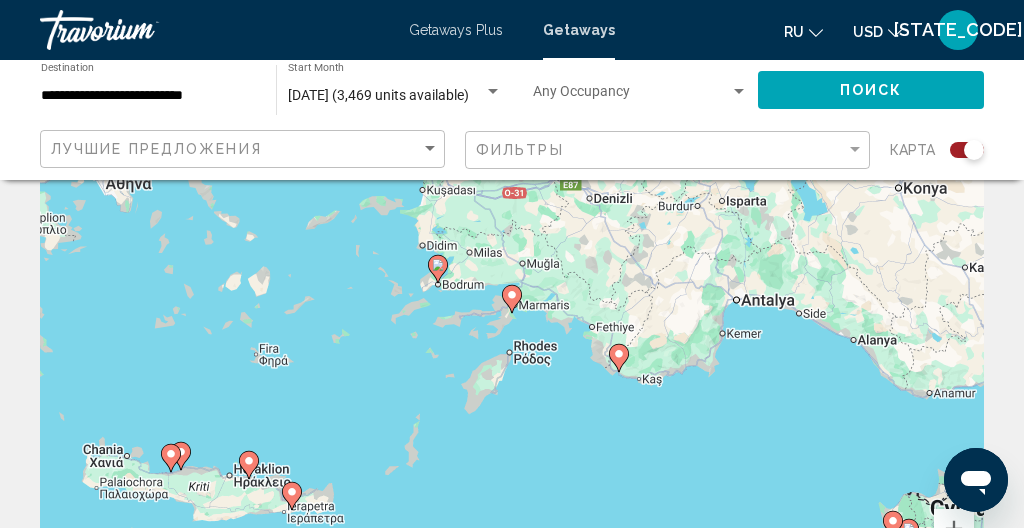 scroll, scrollTop: 0, scrollLeft: 0, axis: both 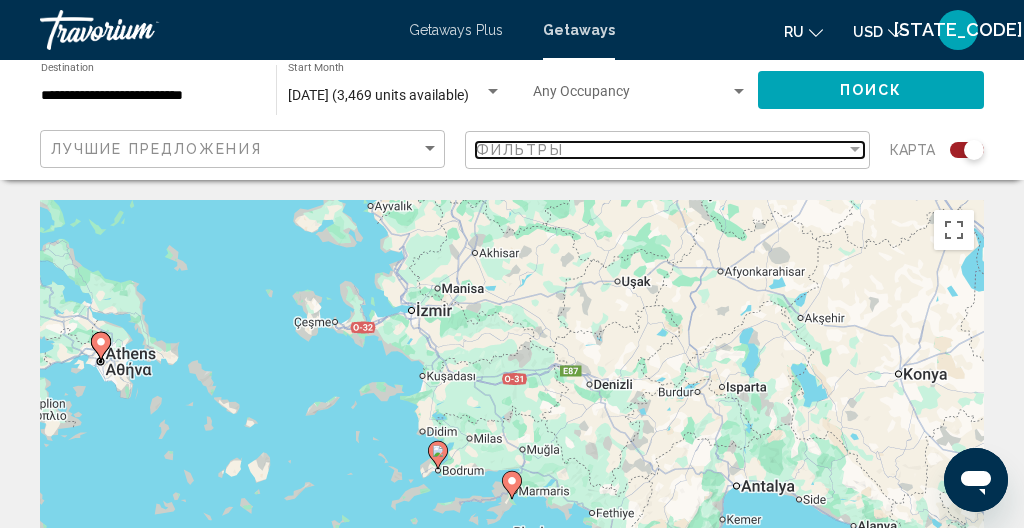 click on "Фильтры" at bounding box center (520, 150) 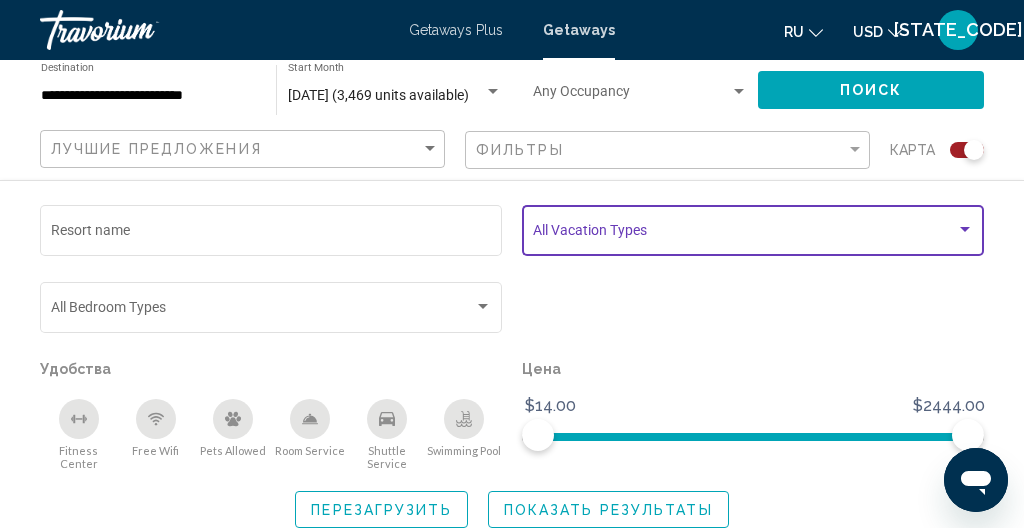click at bounding box center (744, 234) 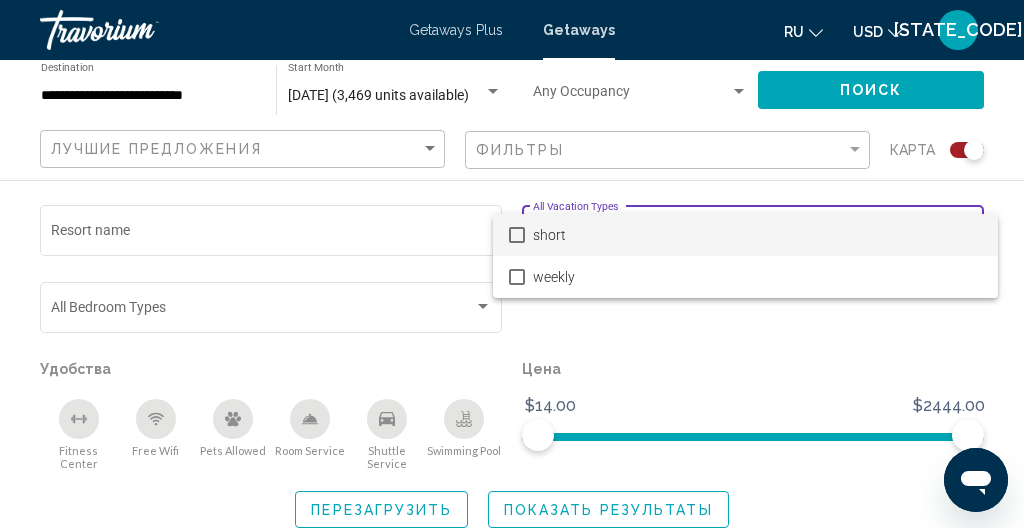 click at bounding box center (512, 264) 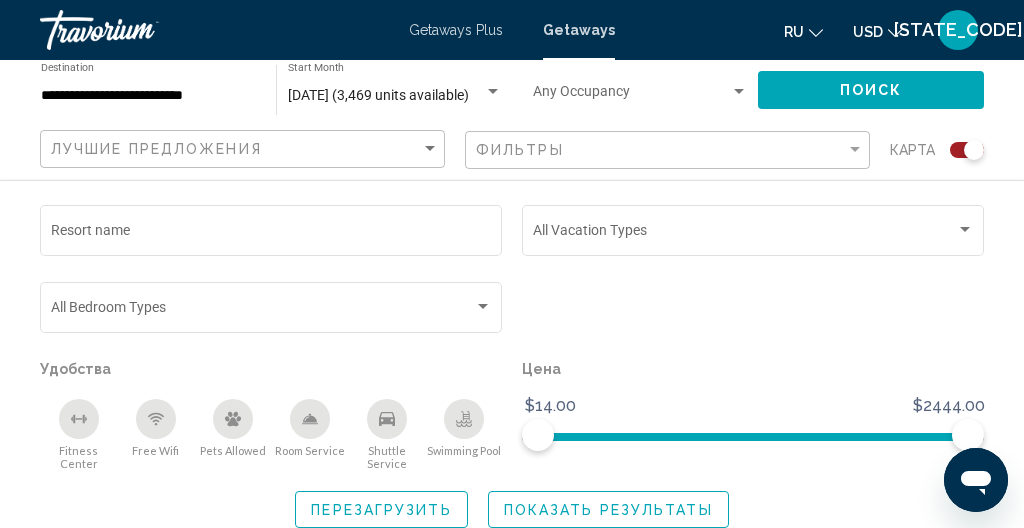 scroll, scrollTop: 175, scrollLeft: 0, axis: vertical 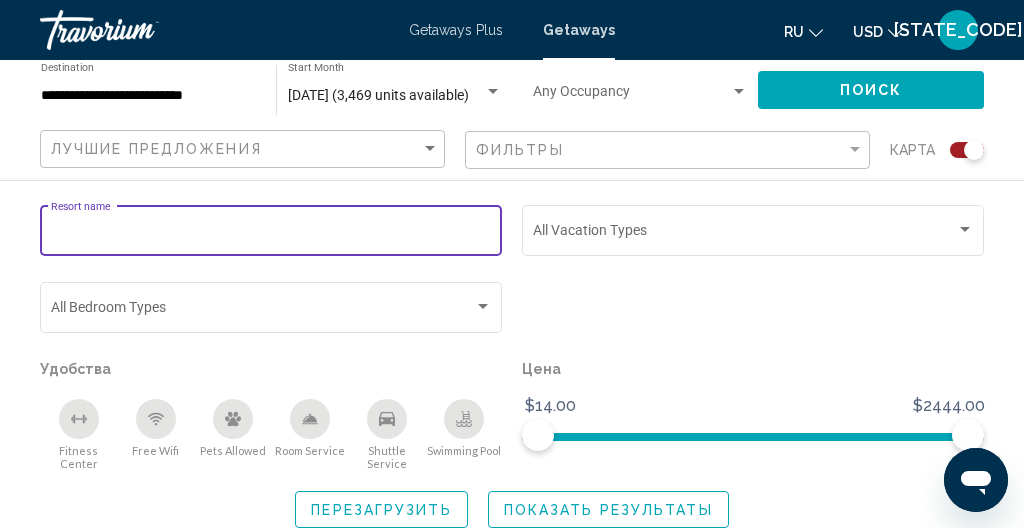 click on "Resort name" at bounding box center (271, 234) 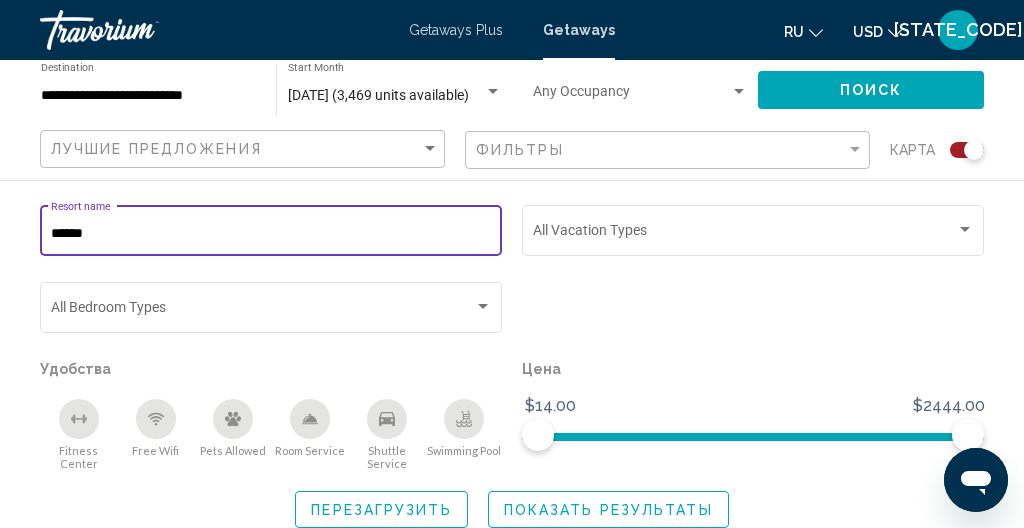 click on "******" at bounding box center (271, 234) 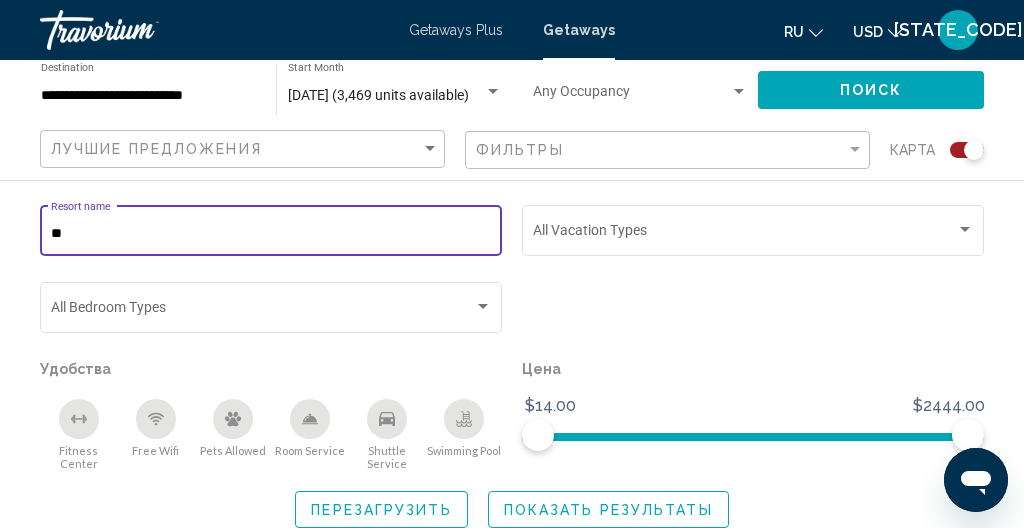 type on "*" 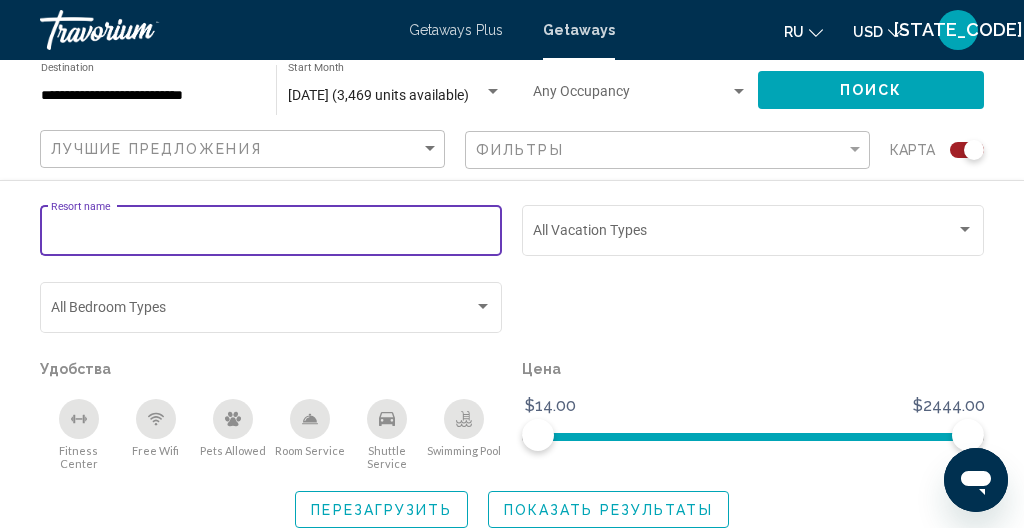 scroll, scrollTop: 678, scrollLeft: 0, axis: vertical 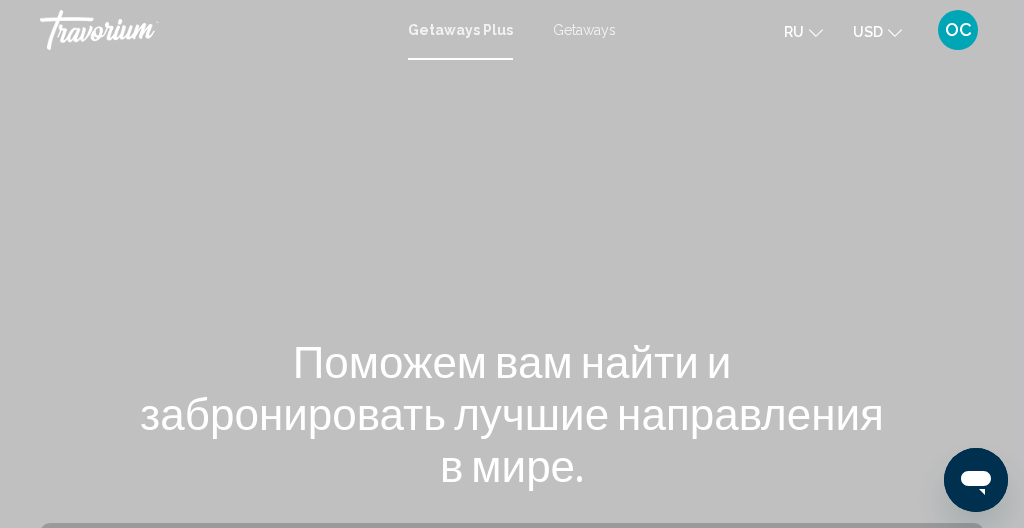 click on "Getaways Plus" at bounding box center [460, 30] 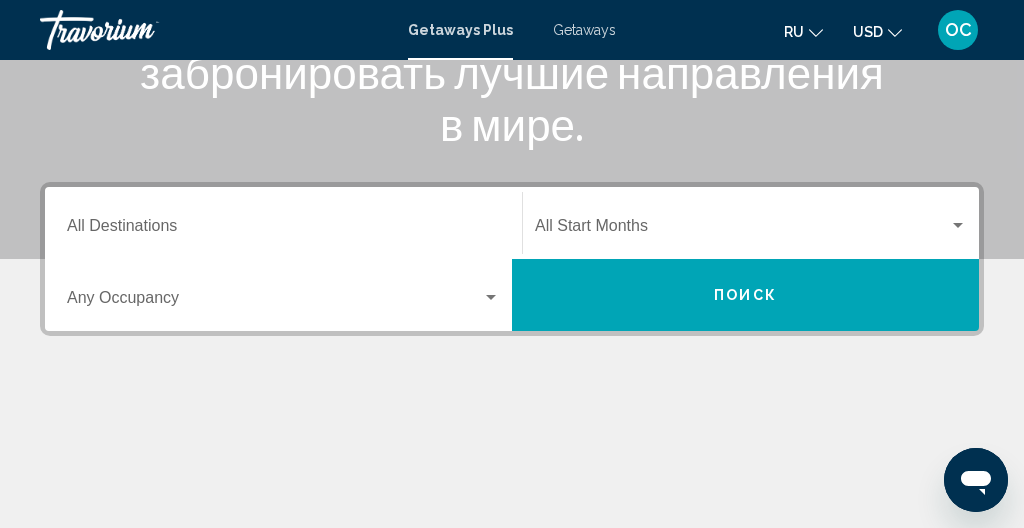 scroll, scrollTop: 346, scrollLeft: 0, axis: vertical 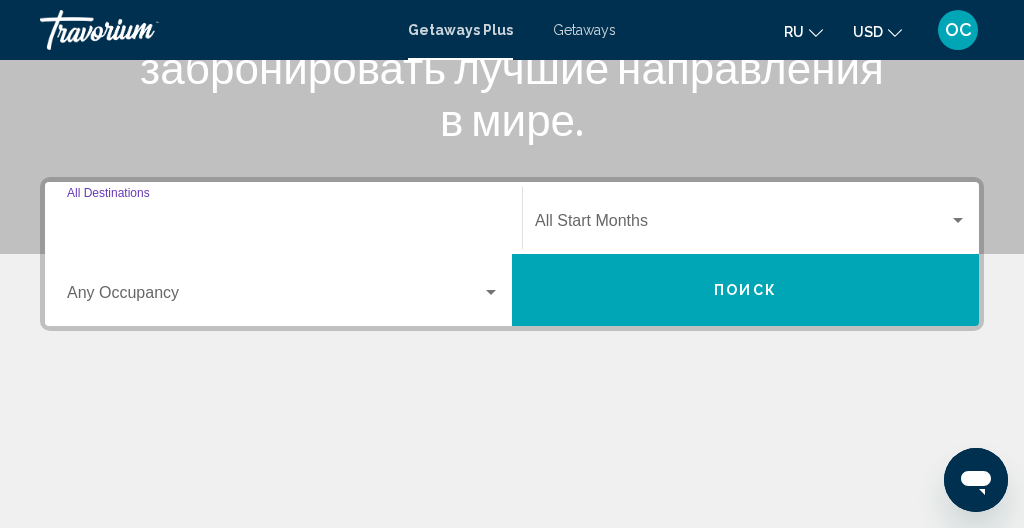 click on "Destination All Destinations" at bounding box center [283, 225] 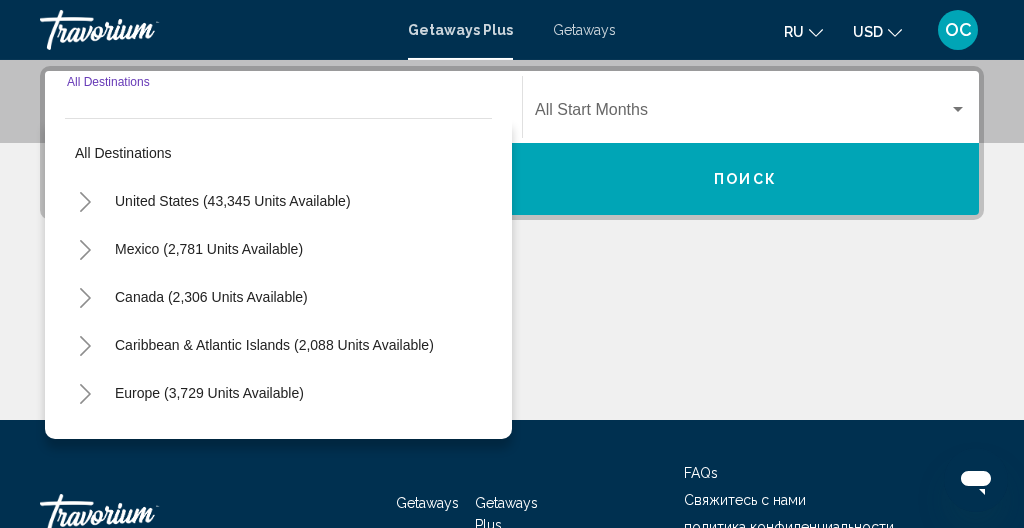 scroll, scrollTop: 458, scrollLeft: 0, axis: vertical 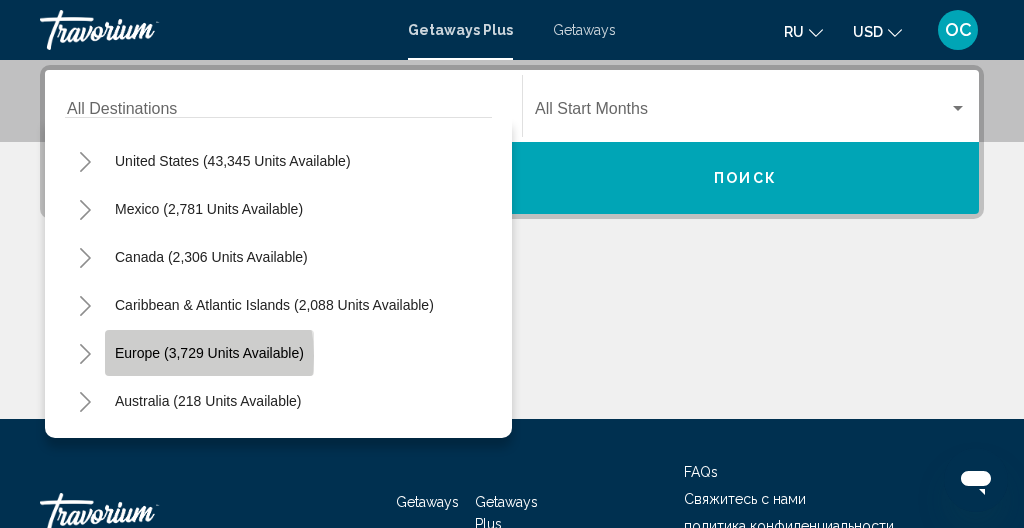 click on "Europe (3,729 units available)" 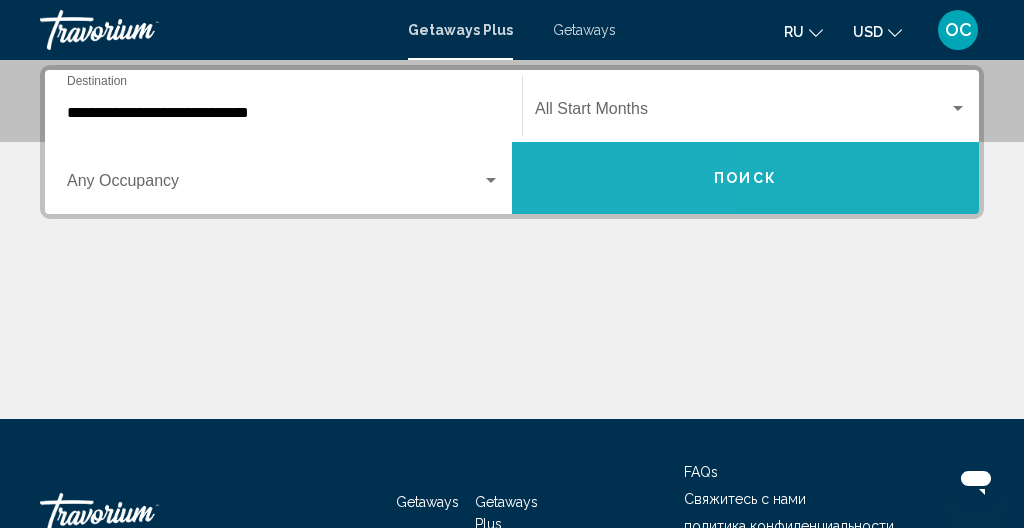 click on "Поиск" at bounding box center (745, 178) 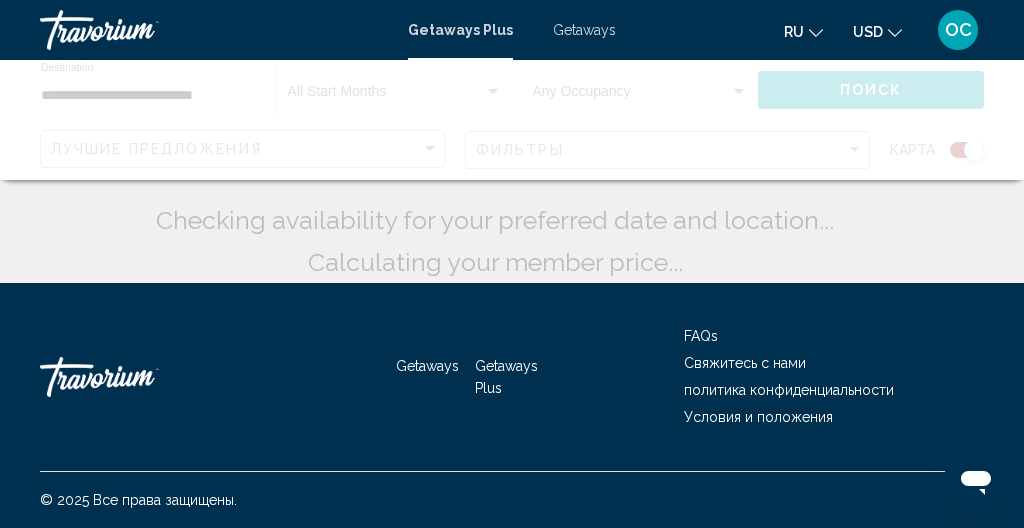 scroll, scrollTop: 0, scrollLeft: 0, axis: both 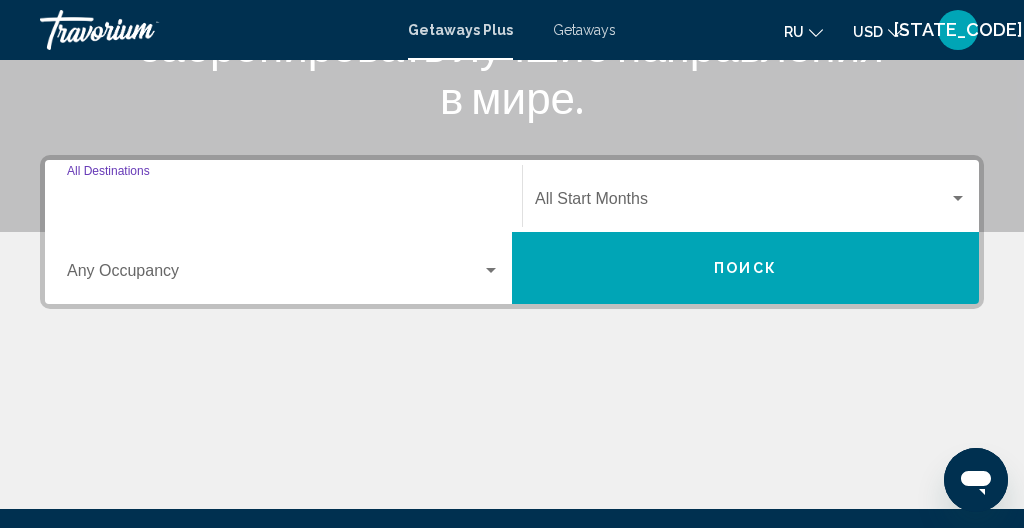 click on "Destination All Destinations" at bounding box center [283, 203] 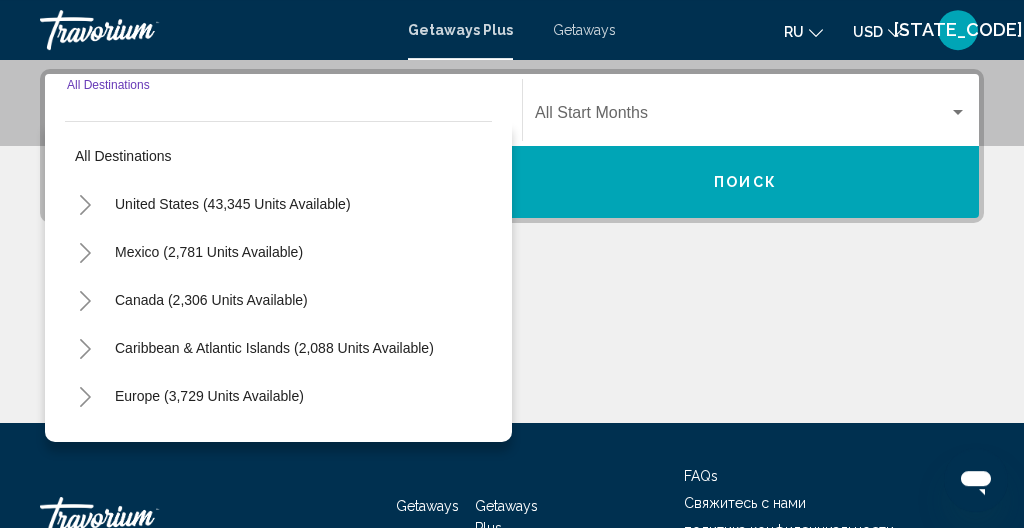 scroll, scrollTop: 458, scrollLeft: 0, axis: vertical 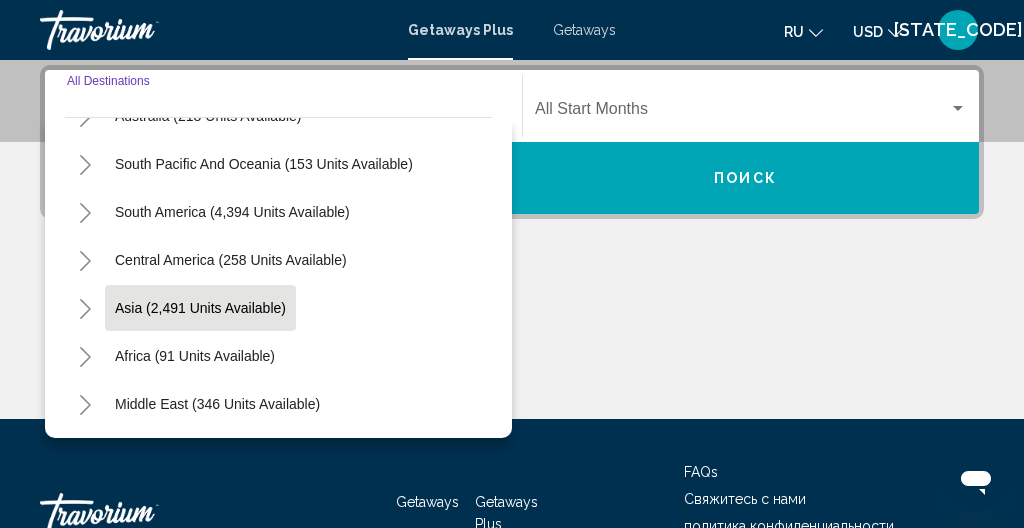 click on "Asia (2,491 units available)" at bounding box center (195, 356) 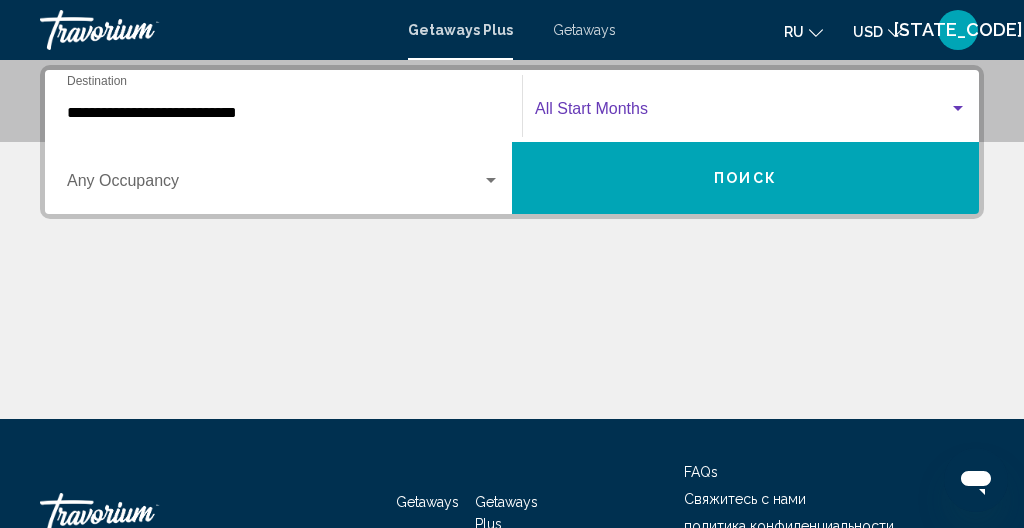 click at bounding box center [742, 113] 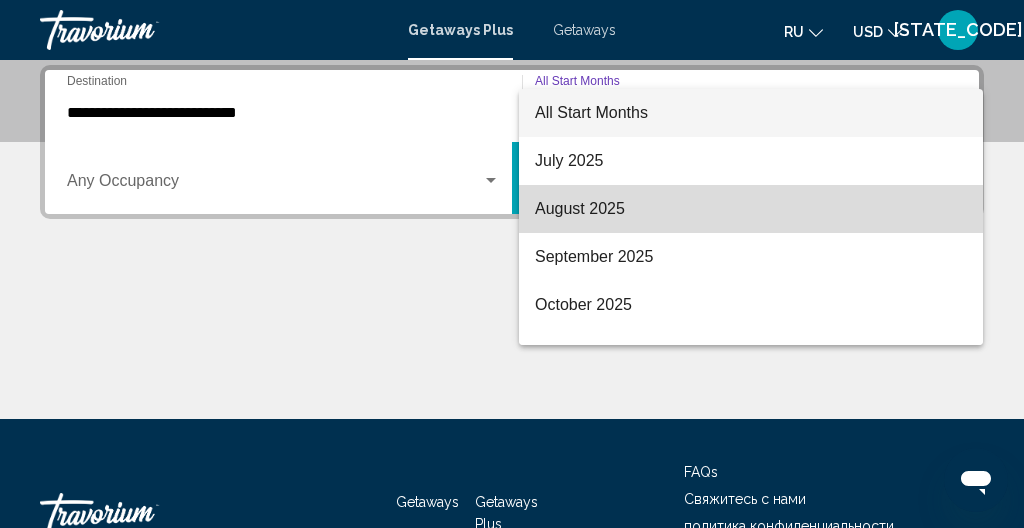 click on "August 2025" at bounding box center (751, 209) 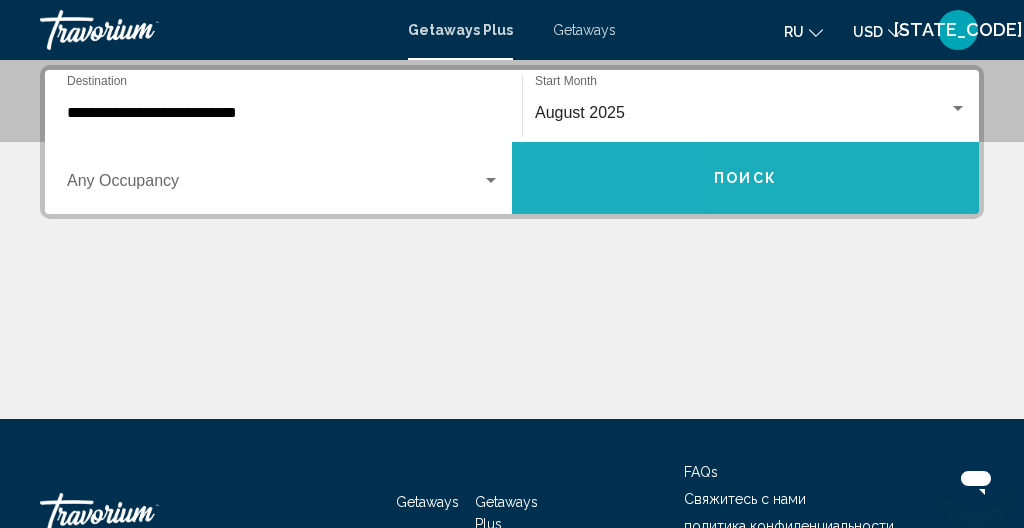 click on "Поиск" at bounding box center (745, 178) 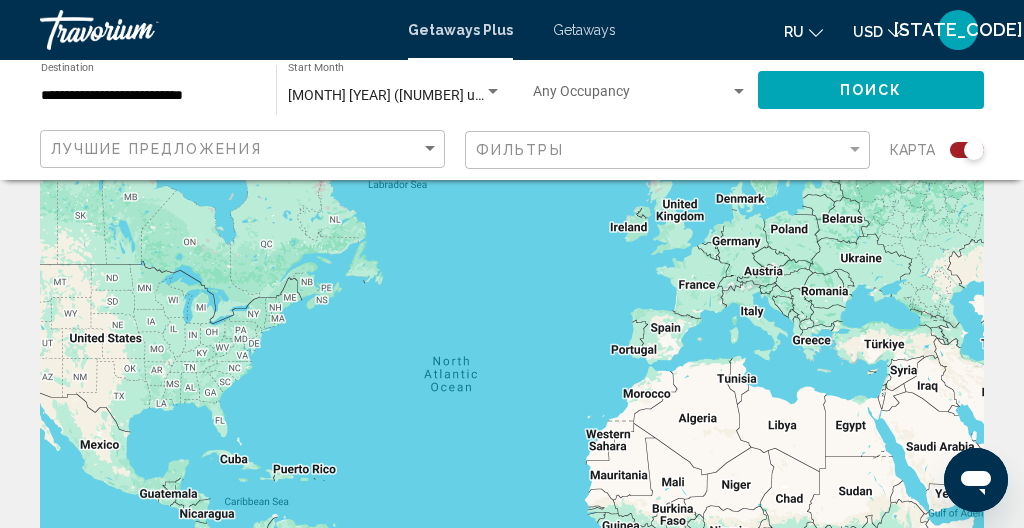 scroll, scrollTop: 106, scrollLeft: 0, axis: vertical 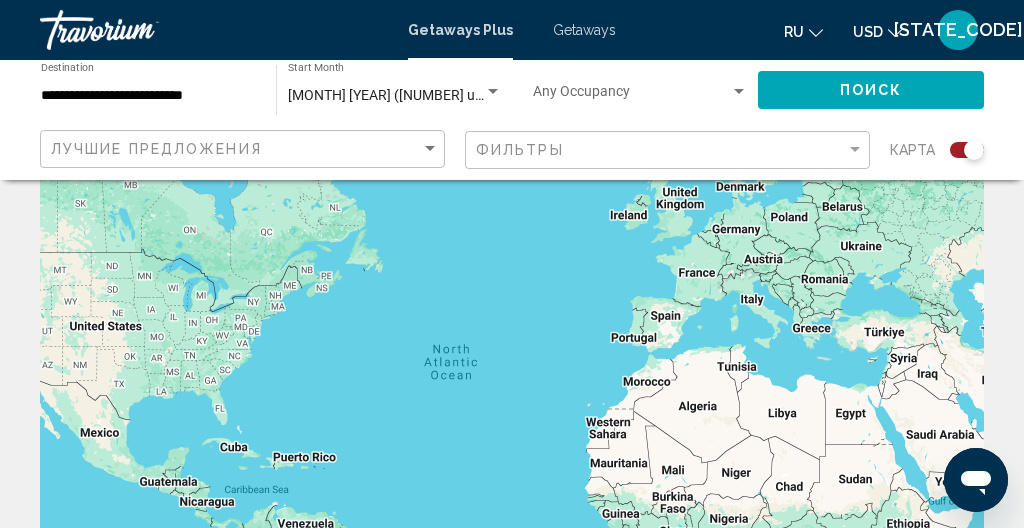 click at bounding box center [512, 394] 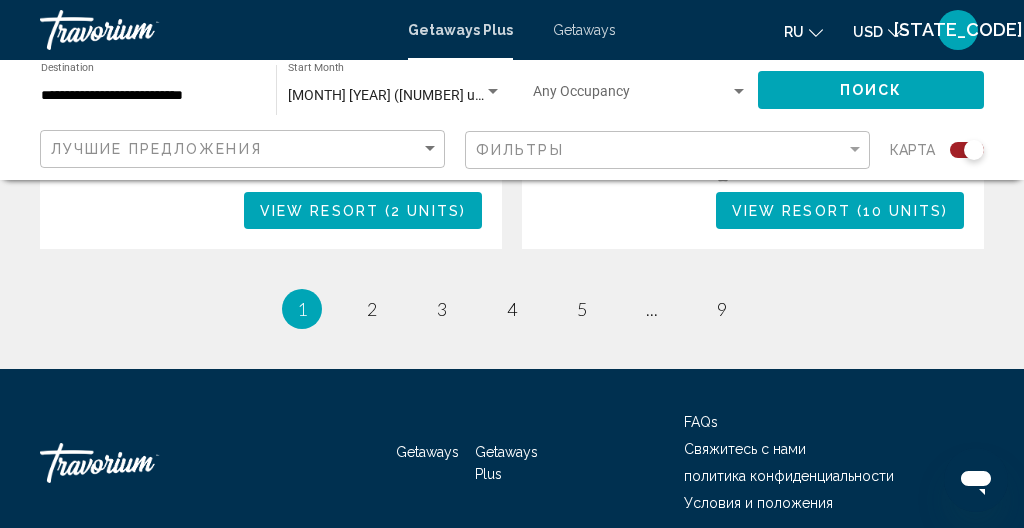 scroll, scrollTop: 4503, scrollLeft: 0, axis: vertical 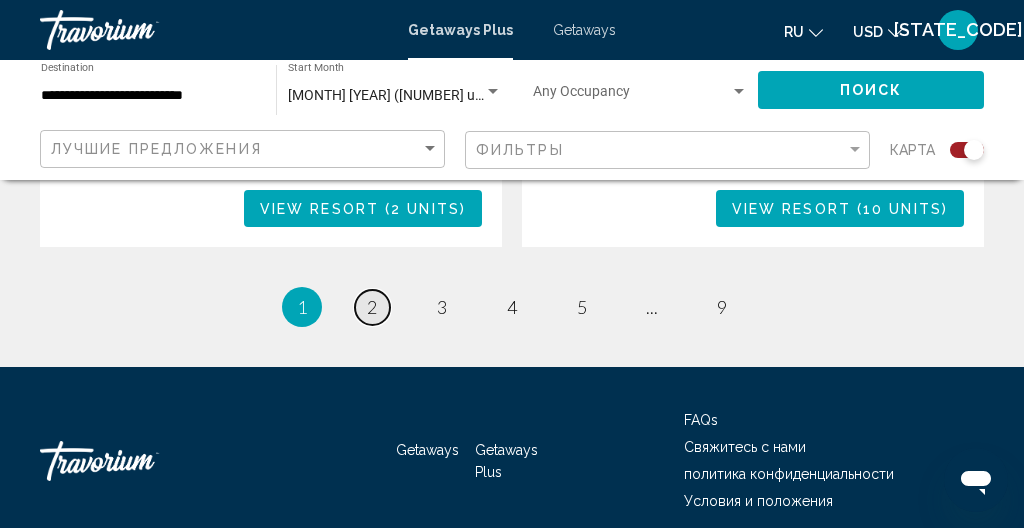 click on "2" at bounding box center (372, 307) 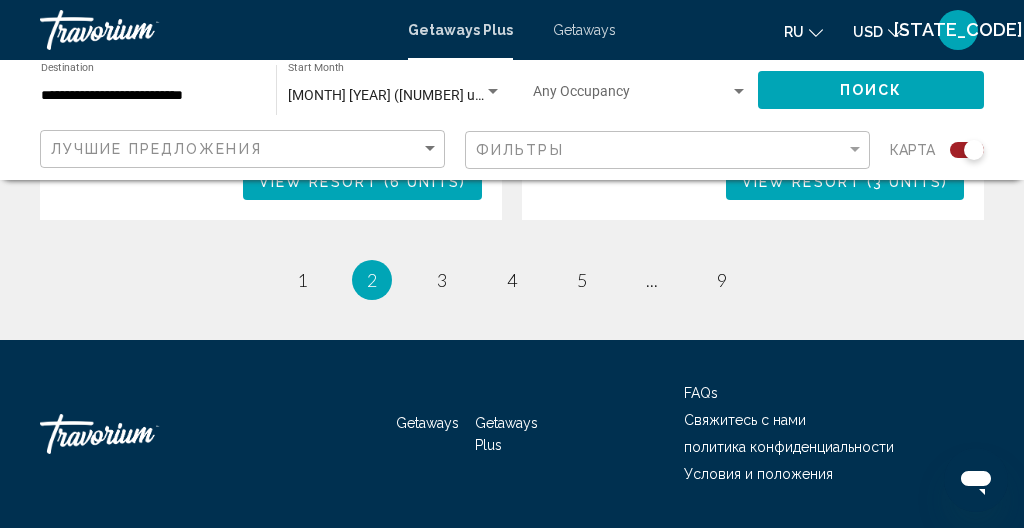 scroll, scrollTop: 4587, scrollLeft: 0, axis: vertical 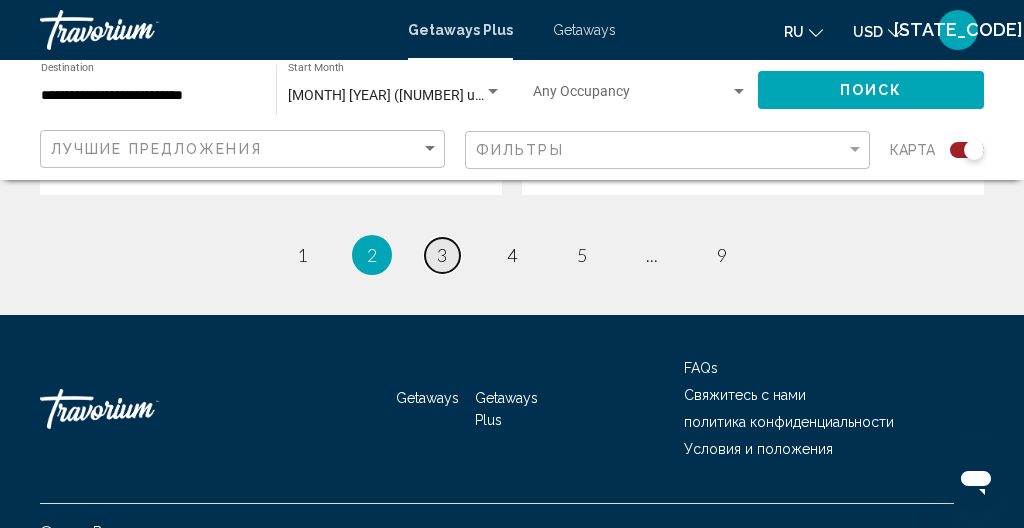 click on "3" at bounding box center [442, 255] 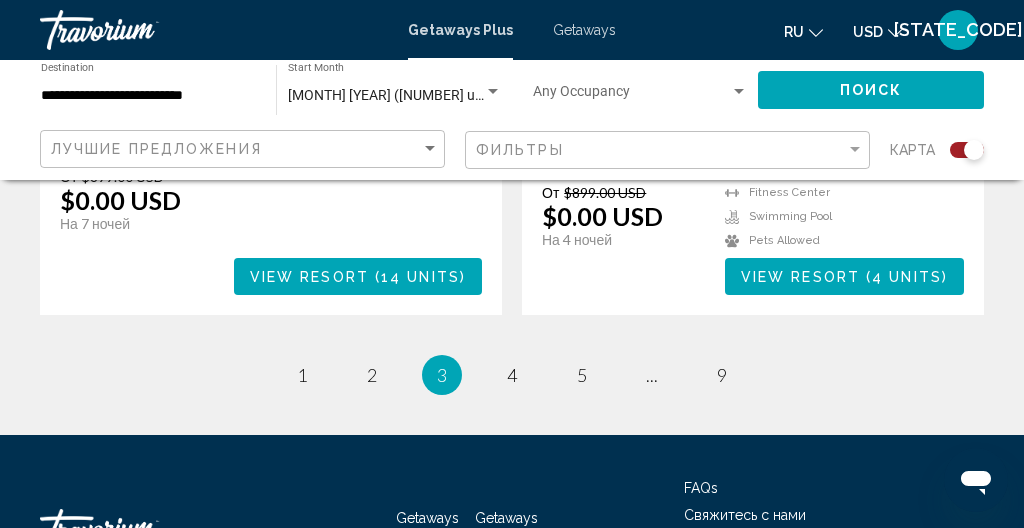 scroll, scrollTop: 4500, scrollLeft: 0, axis: vertical 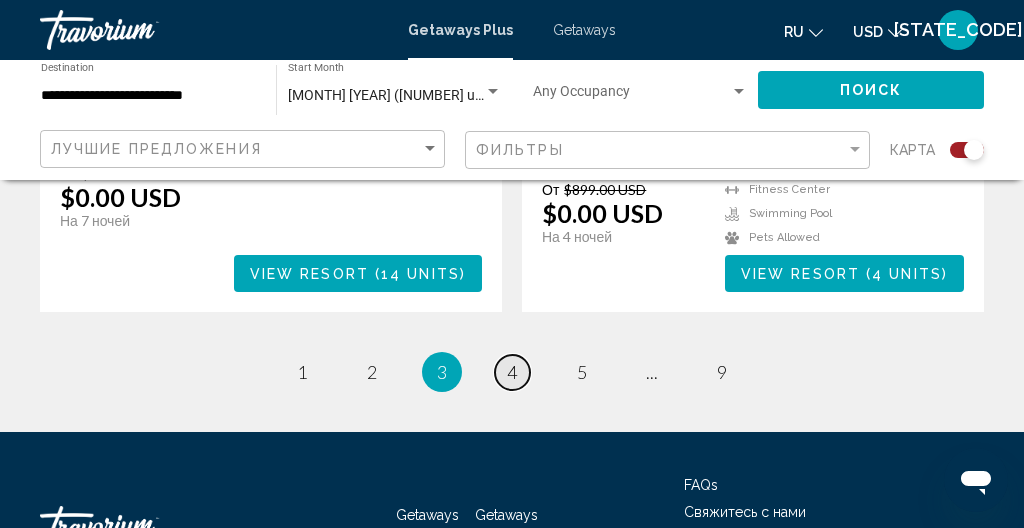 click on "4" at bounding box center (512, 372) 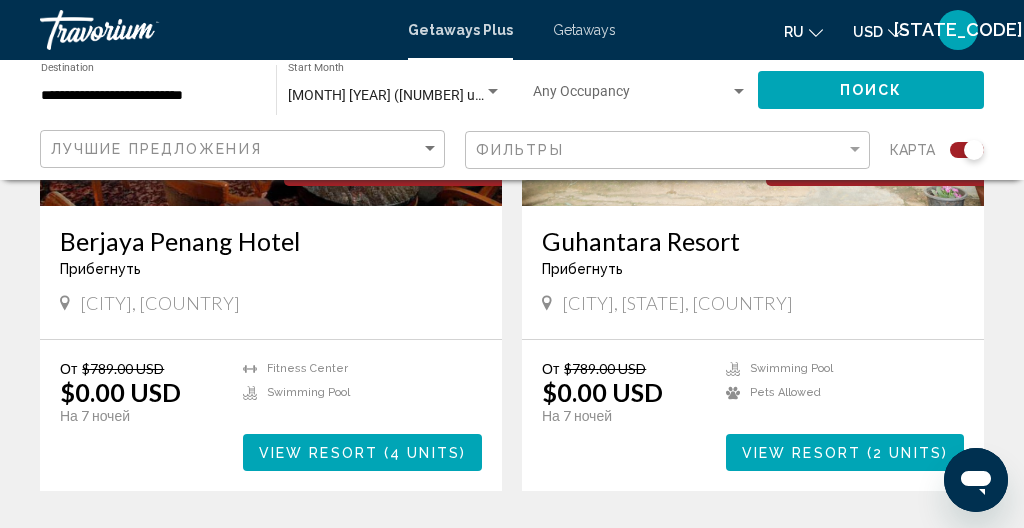 scroll, scrollTop: 4287, scrollLeft: 0, axis: vertical 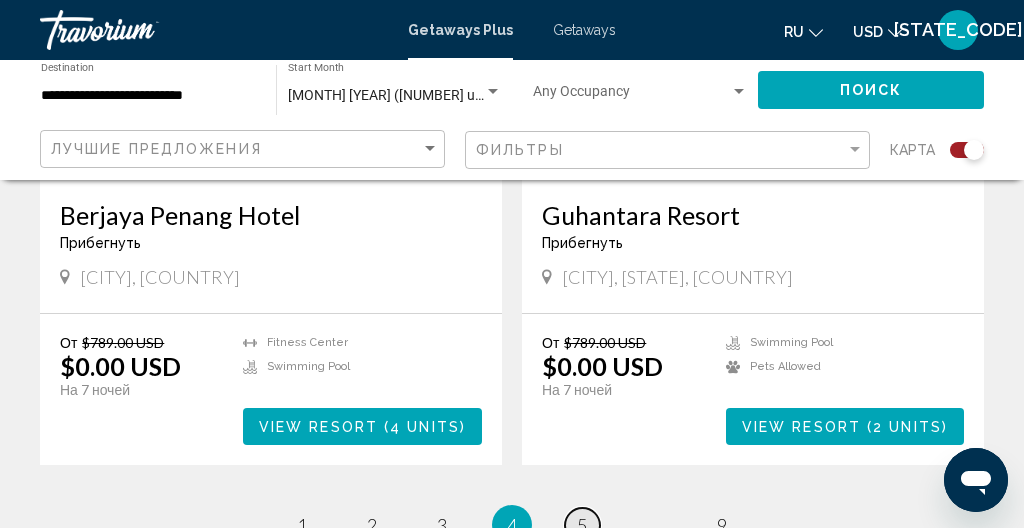 click on "5" at bounding box center (582, 525) 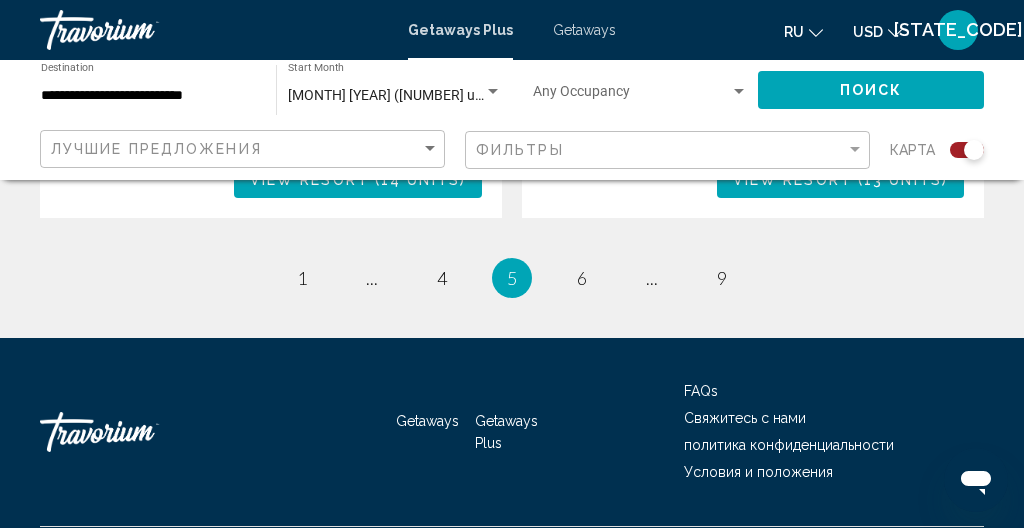 scroll, scrollTop: 4596, scrollLeft: 0, axis: vertical 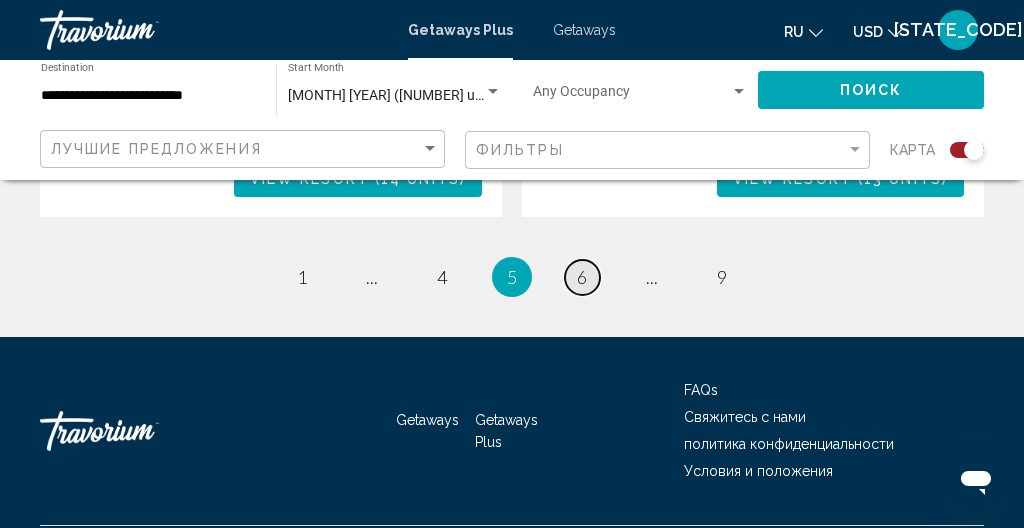 click on "page  6" at bounding box center (582, 277) 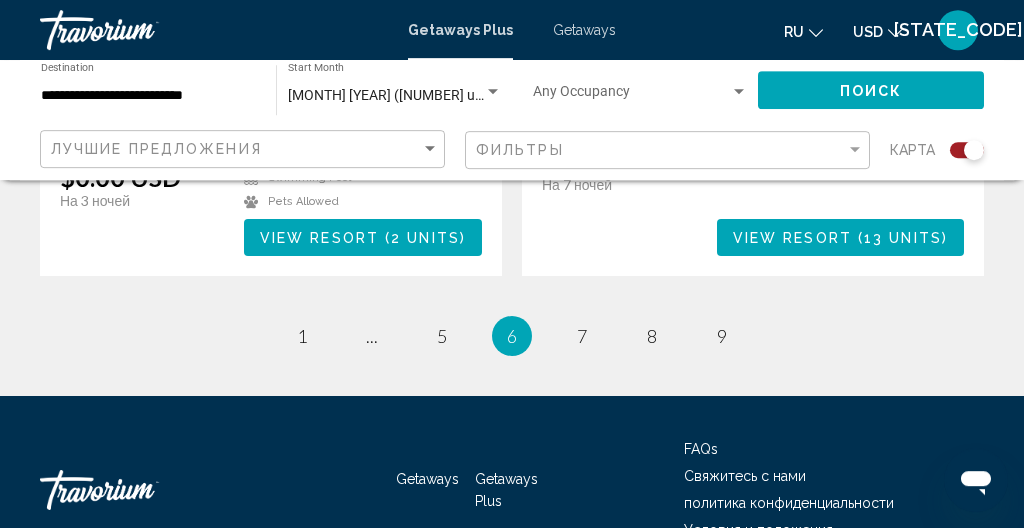 scroll, scrollTop: 4576, scrollLeft: 0, axis: vertical 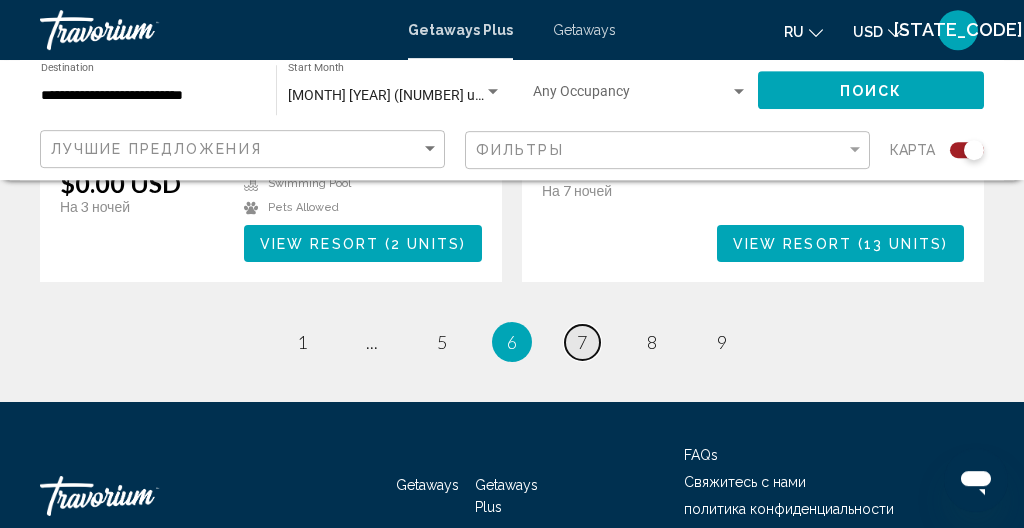 click on "page  7" at bounding box center (582, 342) 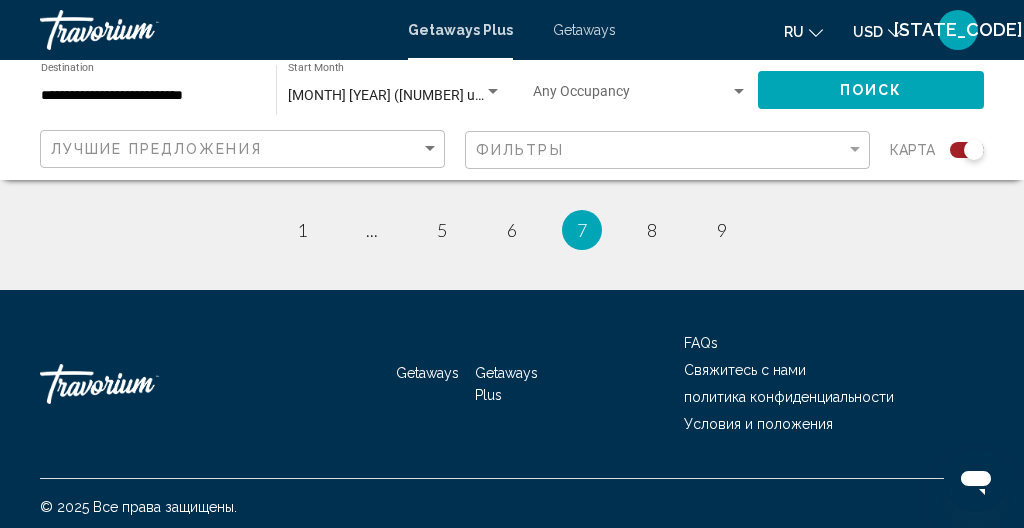 scroll, scrollTop: 4557, scrollLeft: 0, axis: vertical 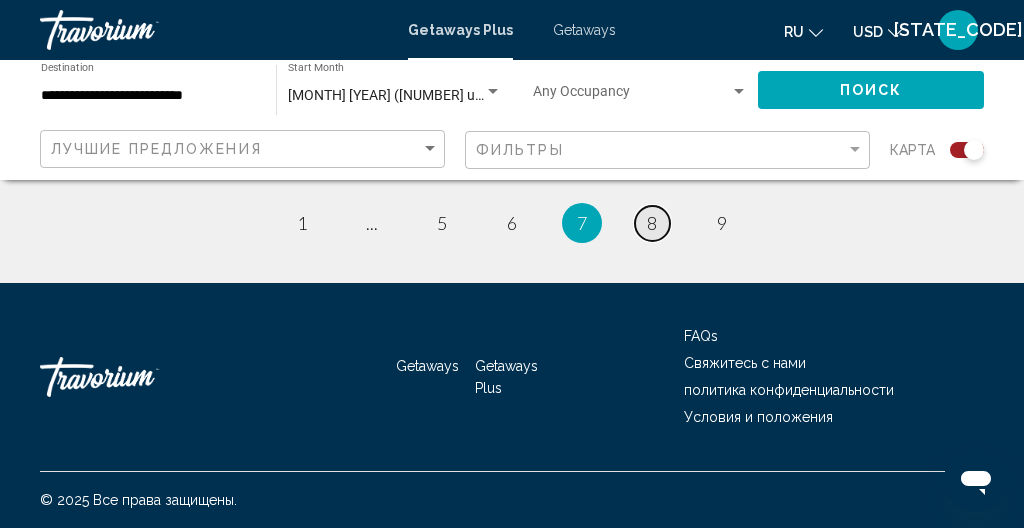 click on "page  8" at bounding box center (652, 223) 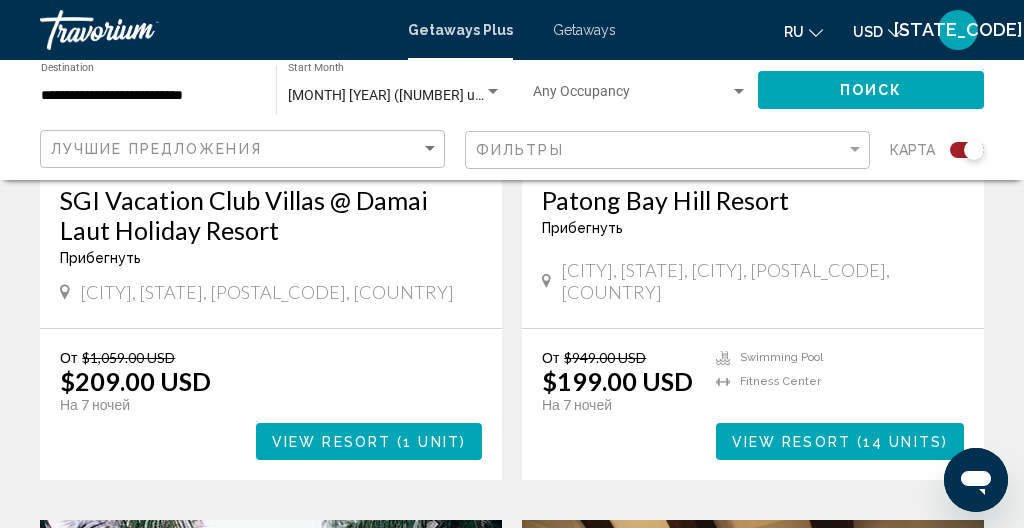 scroll, scrollTop: 1694, scrollLeft: 0, axis: vertical 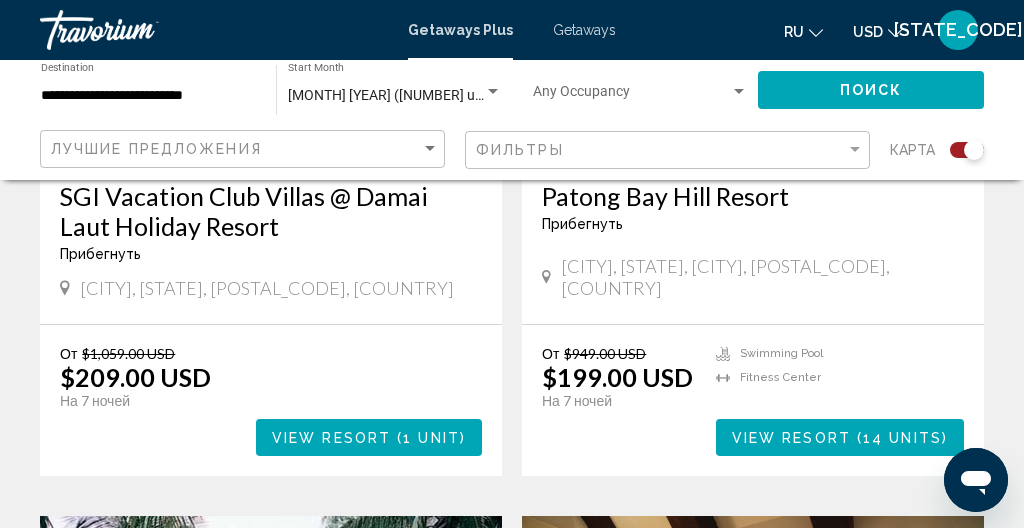 click on "View Resort" at bounding box center [791, 438] 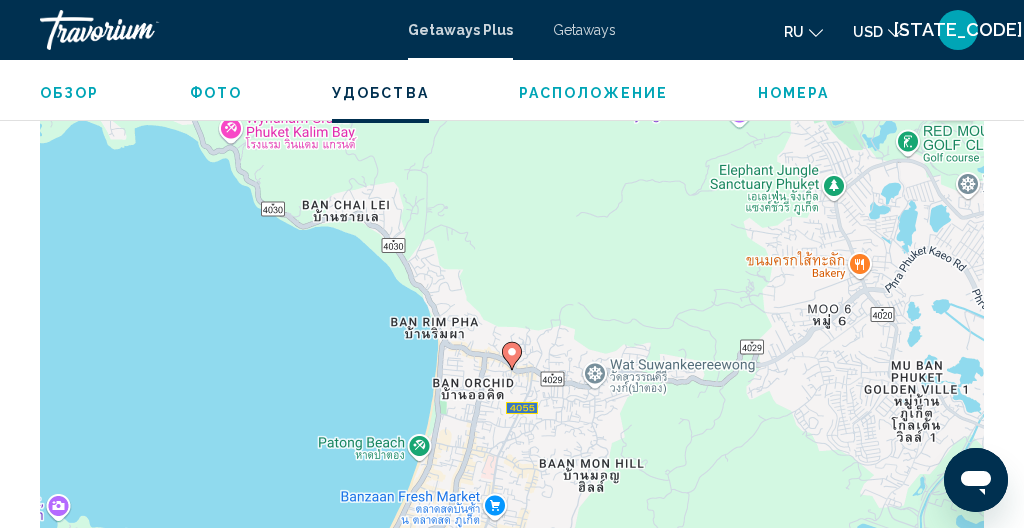scroll, scrollTop: 2589, scrollLeft: 0, axis: vertical 